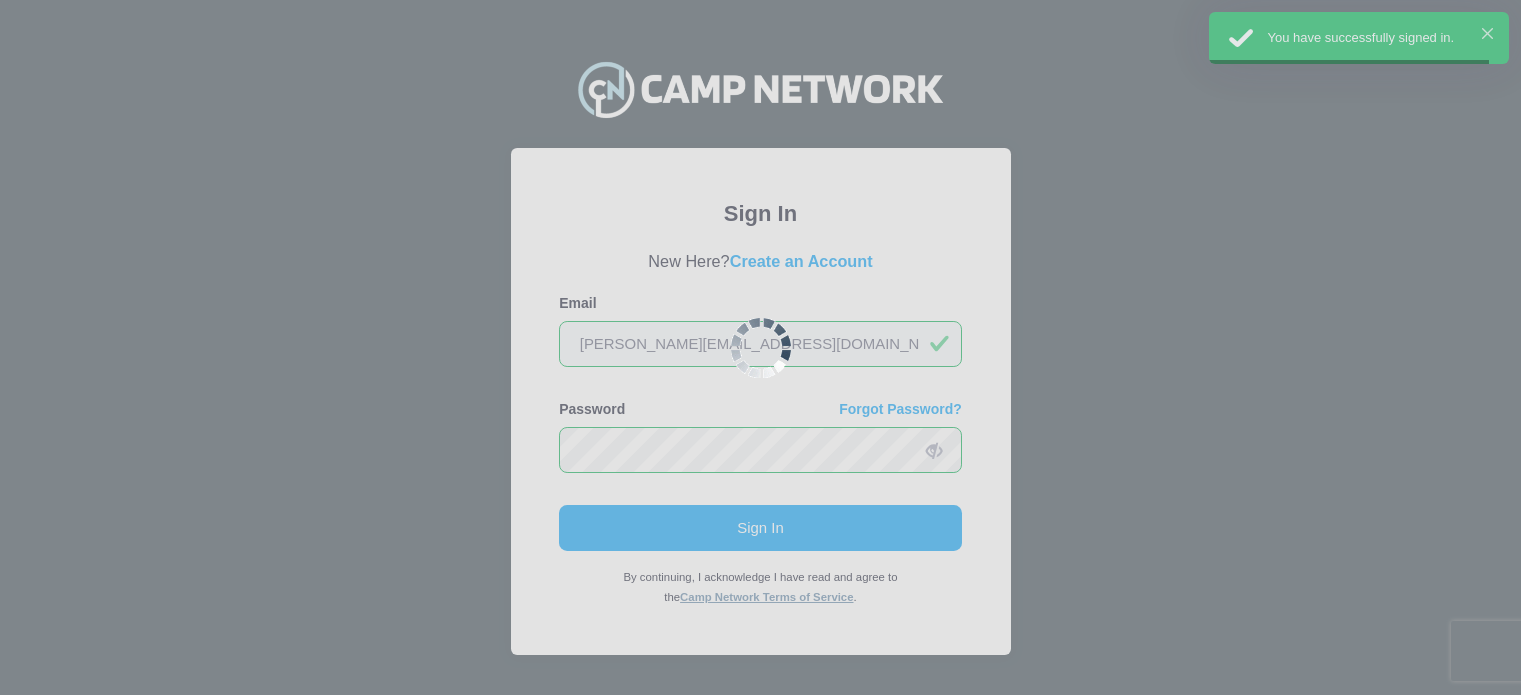 scroll, scrollTop: 0, scrollLeft: 0, axis: both 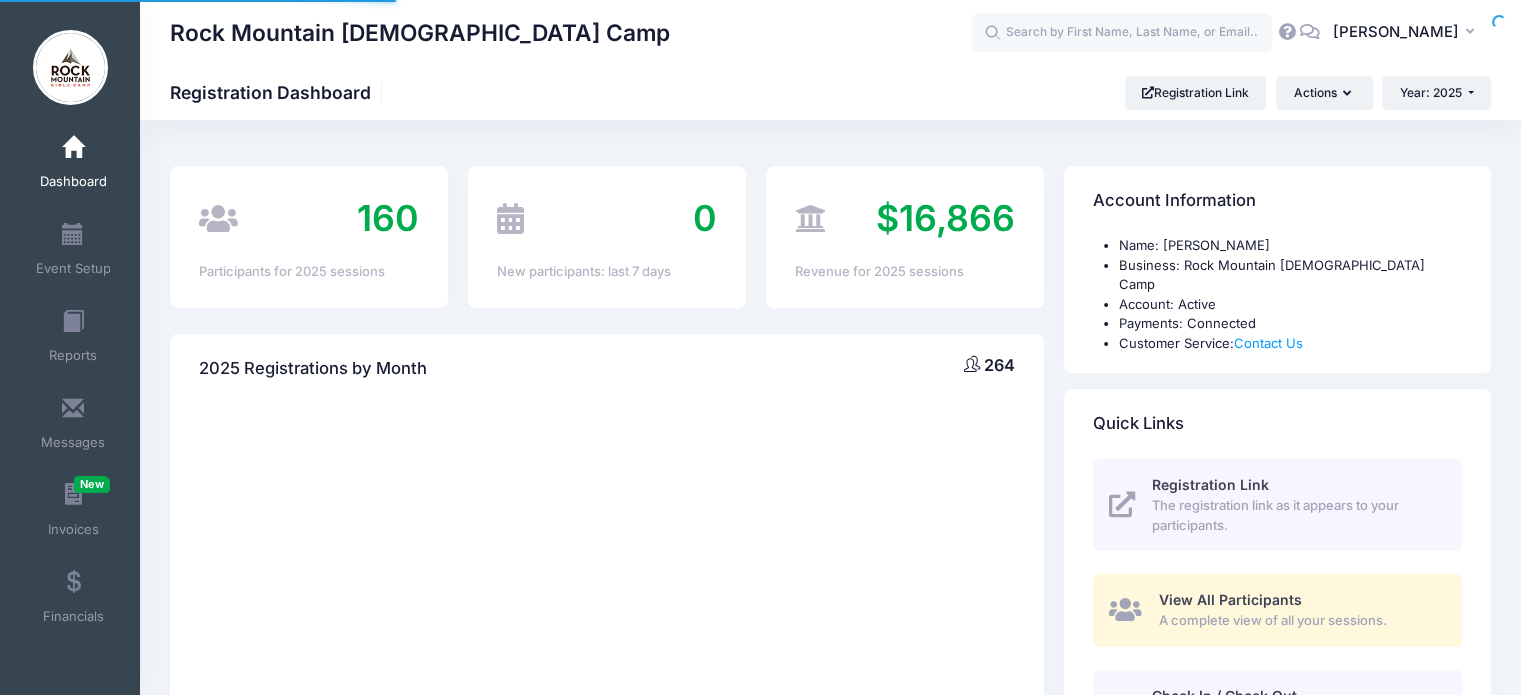 select 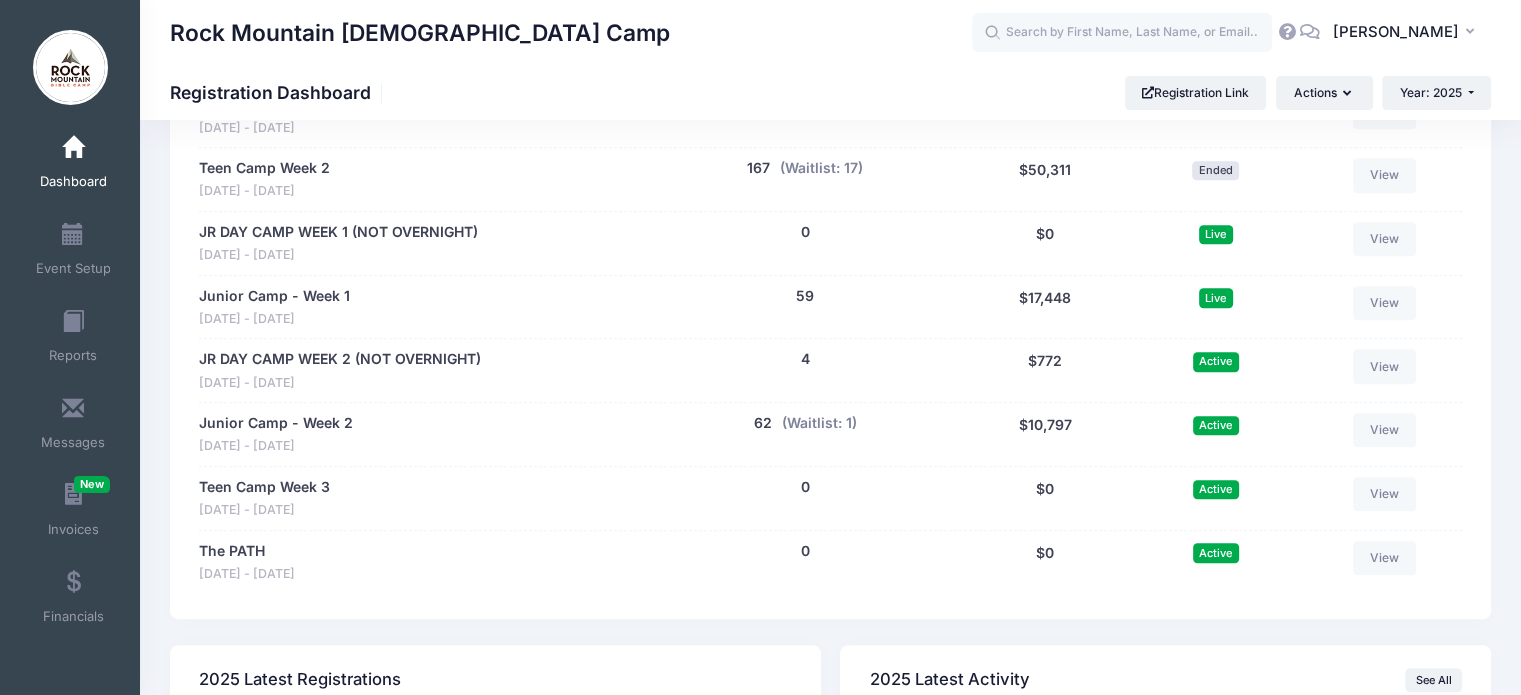 scroll, scrollTop: 1272, scrollLeft: 0, axis: vertical 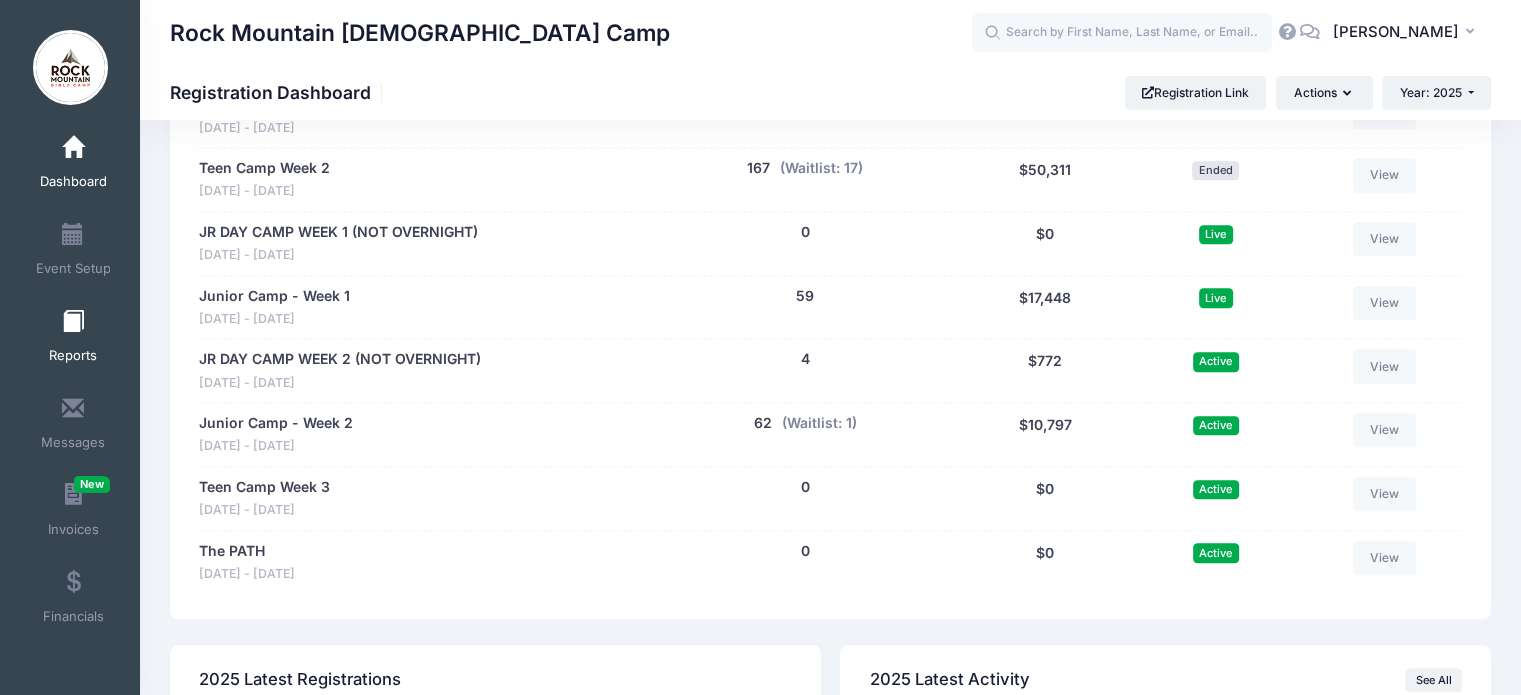 click on "Reports" at bounding box center [73, 339] 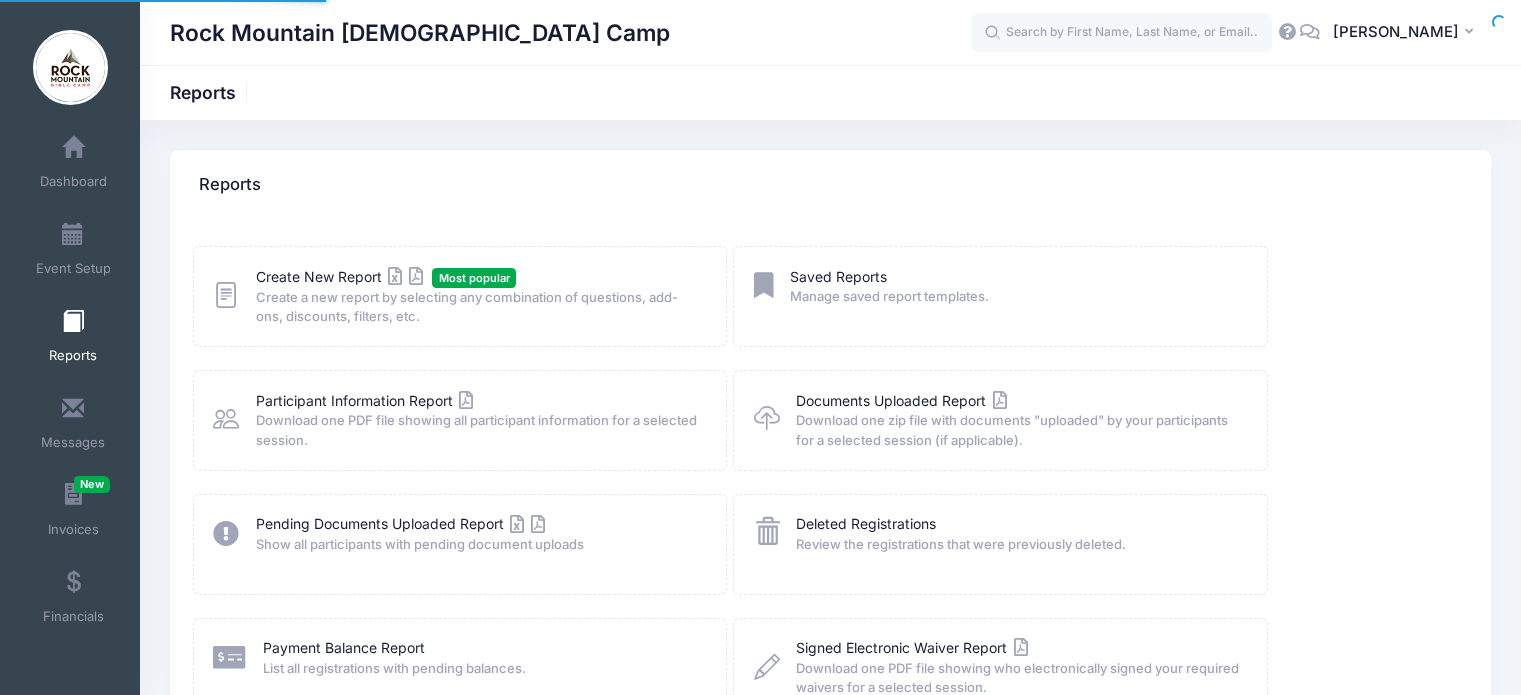 scroll, scrollTop: 0, scrollLeft: 0, axis: both 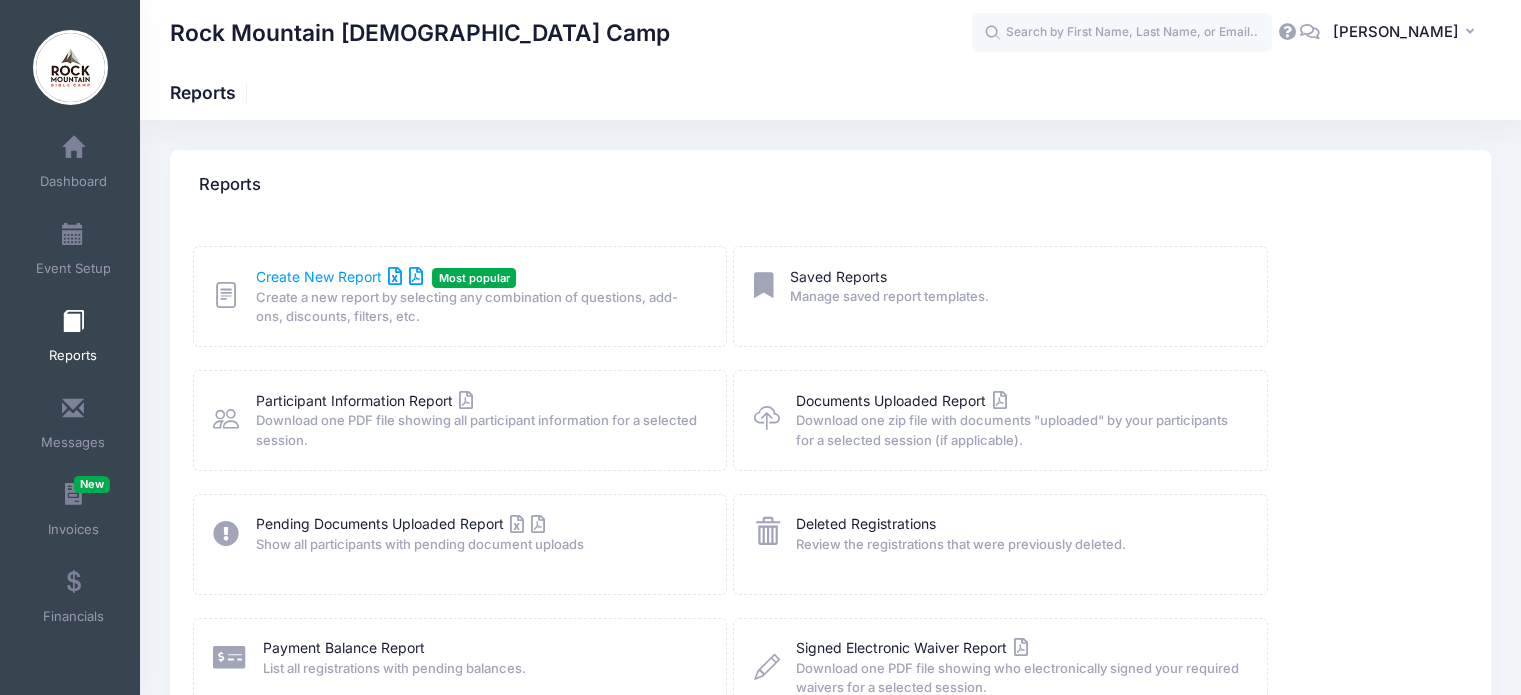 click on "Create New Report" at bounding box center [339, 276] 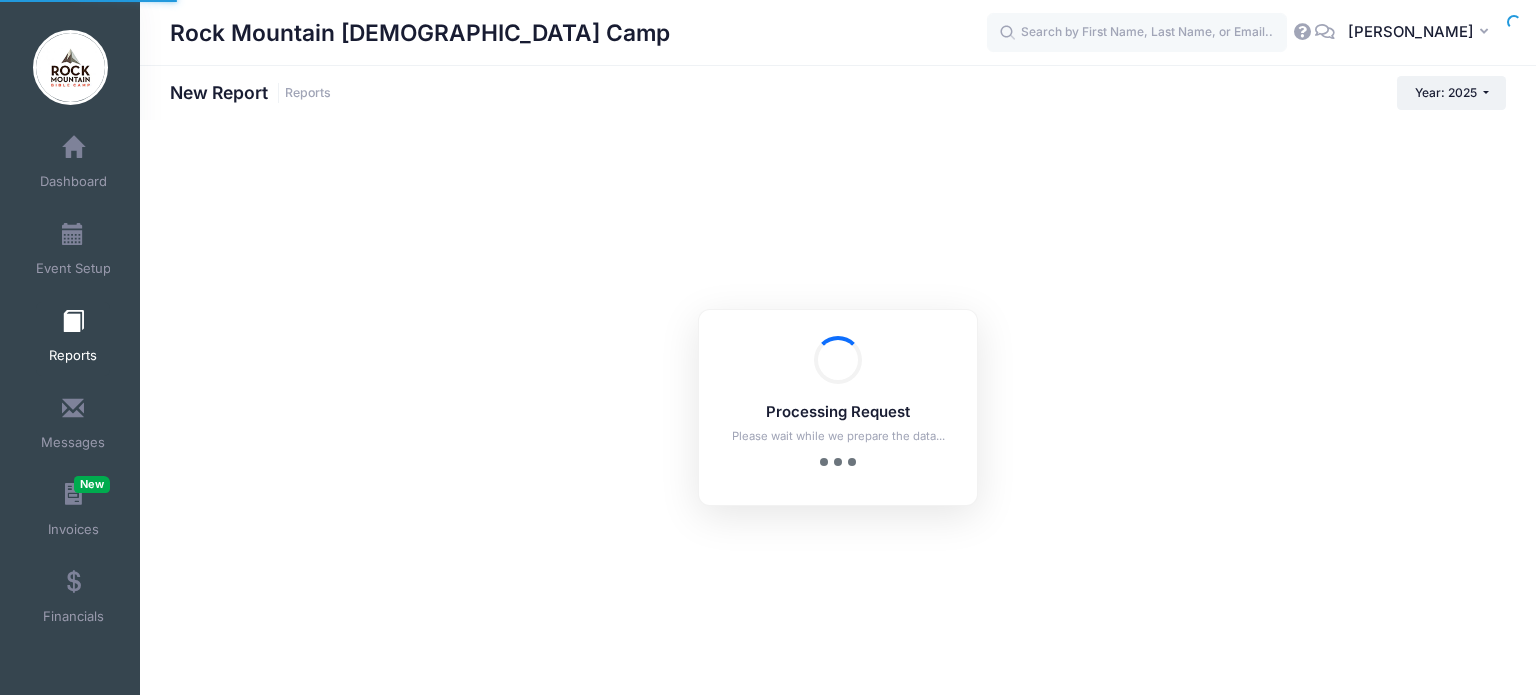 scroll, scrollTop: 0, scrollLeft: 0, axis: both 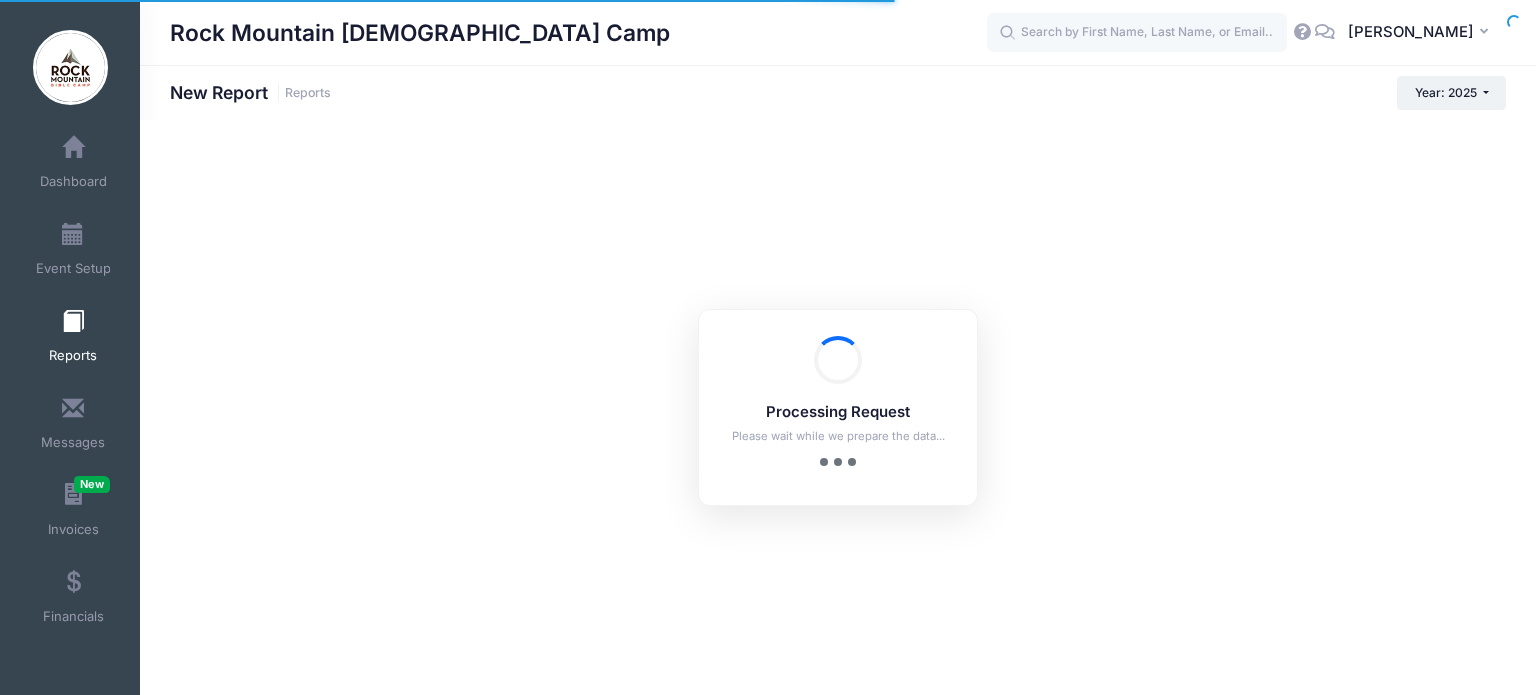 checkbox on "true" 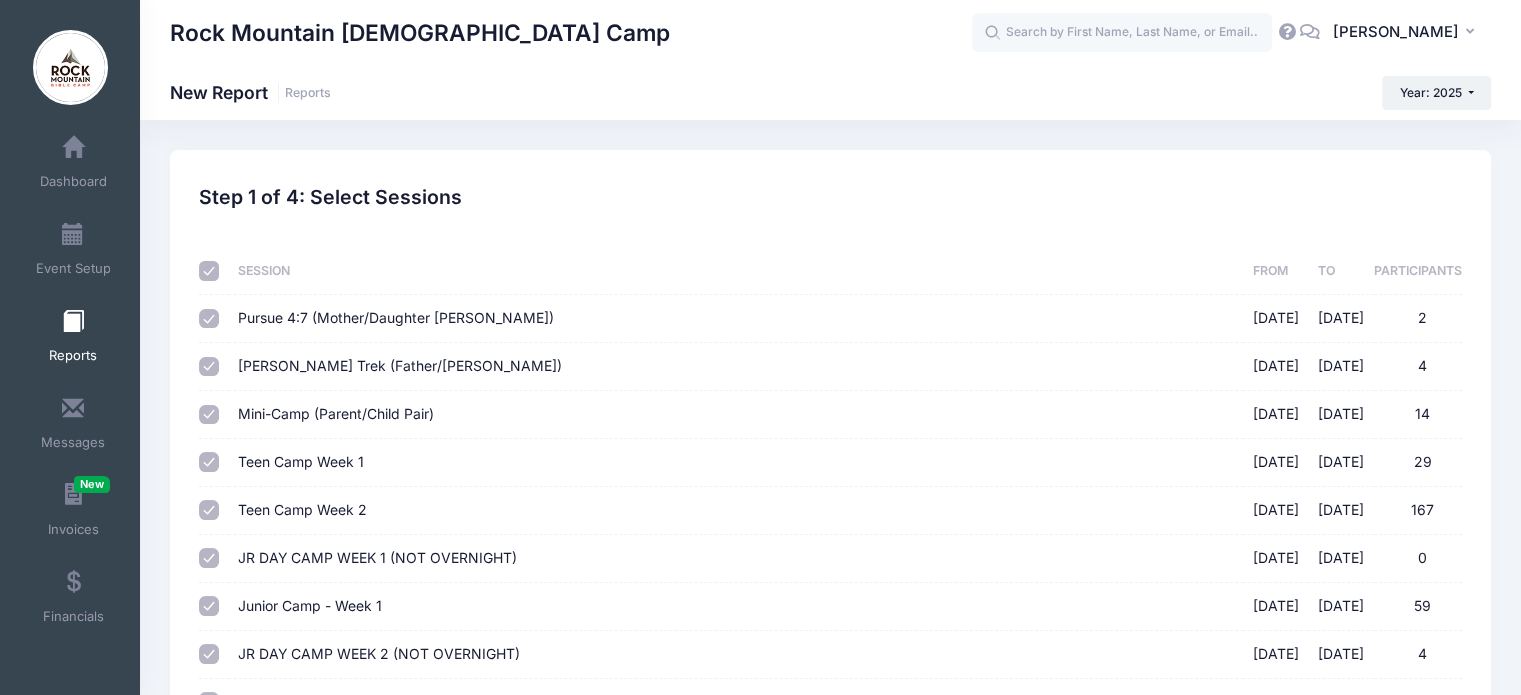 click at bounding box center (209, 271) 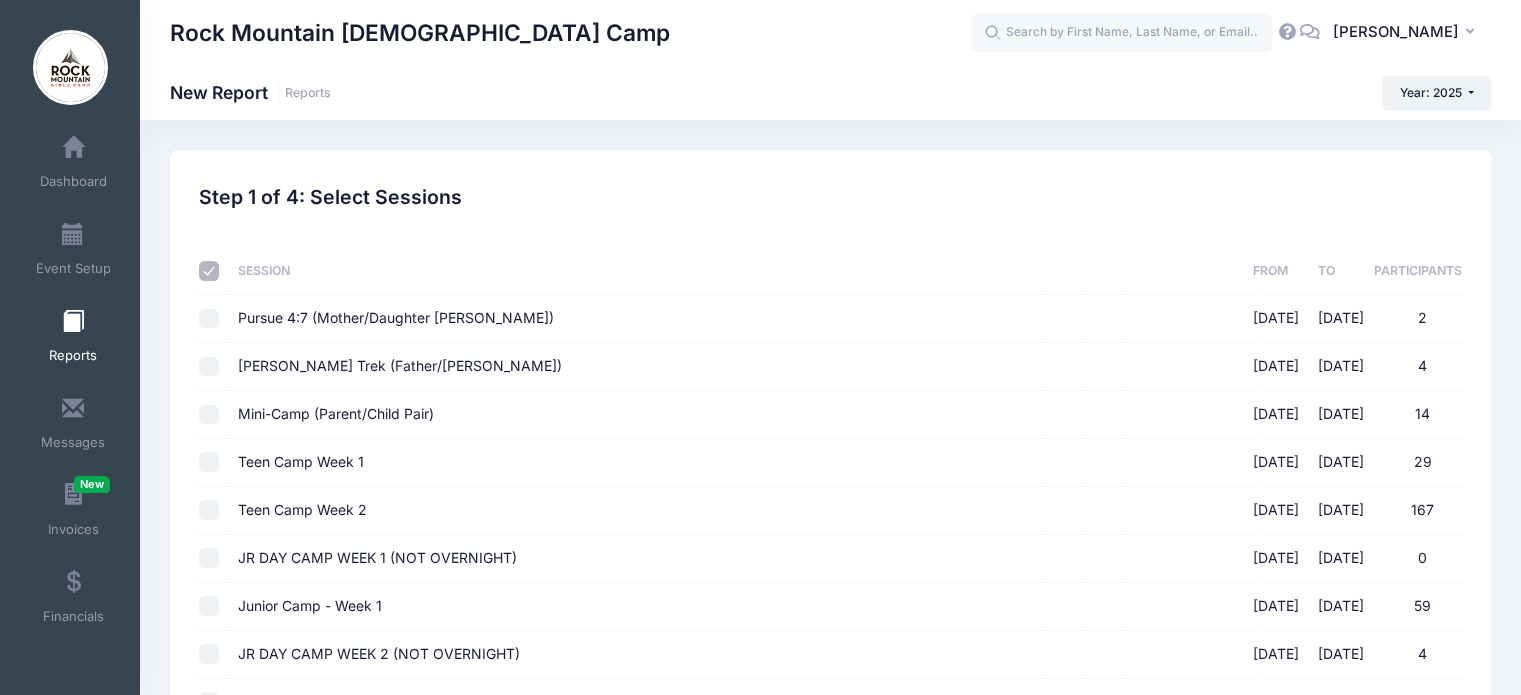 checkbox on "false" 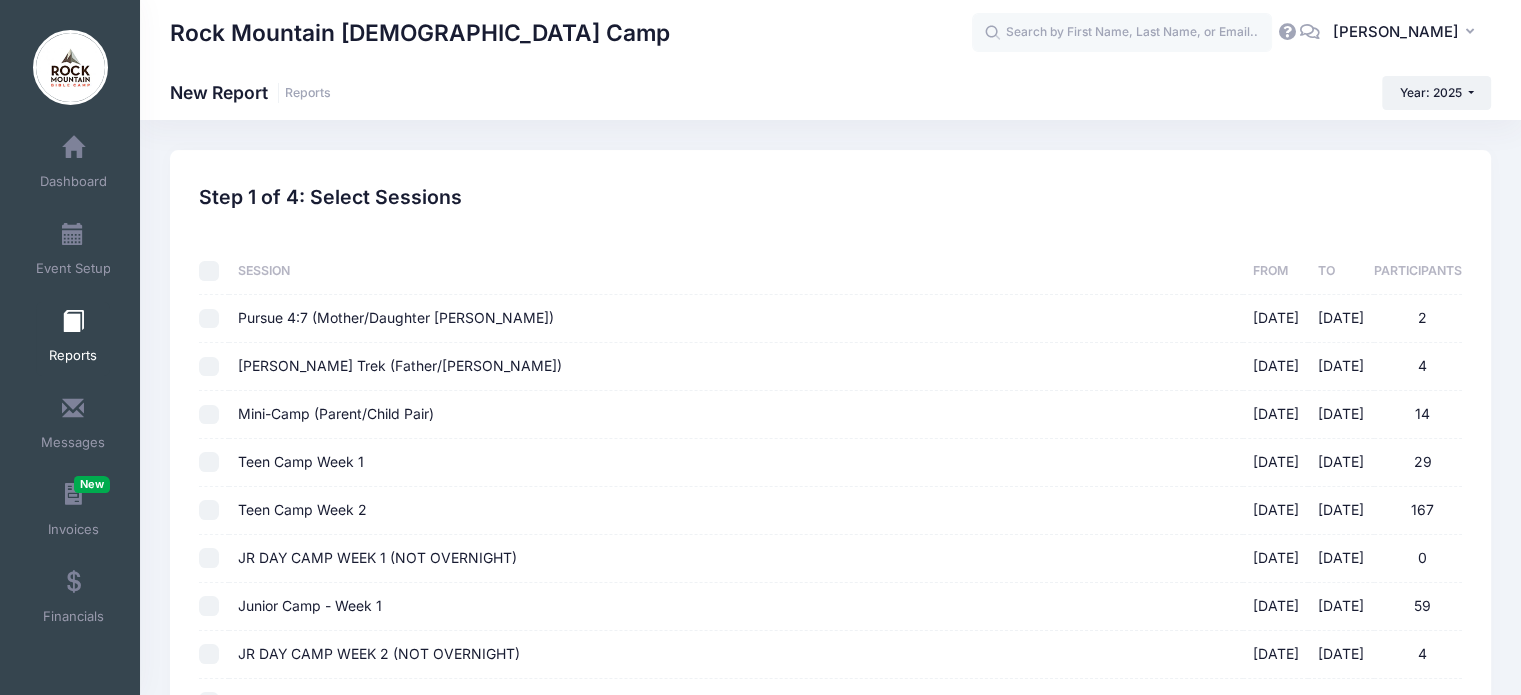 checkbox on "false" 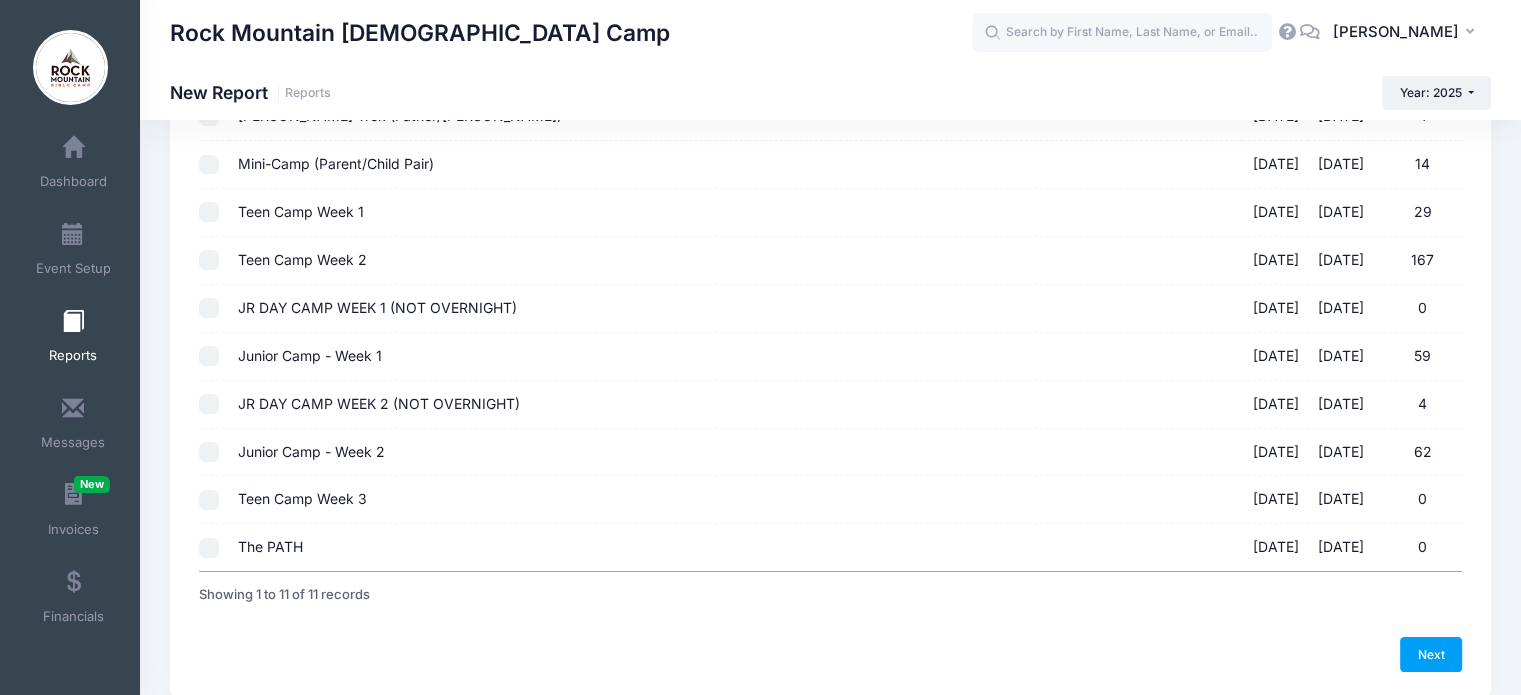 scroll, scrollTop: 251, scrollLeft: 0, axis: vertical 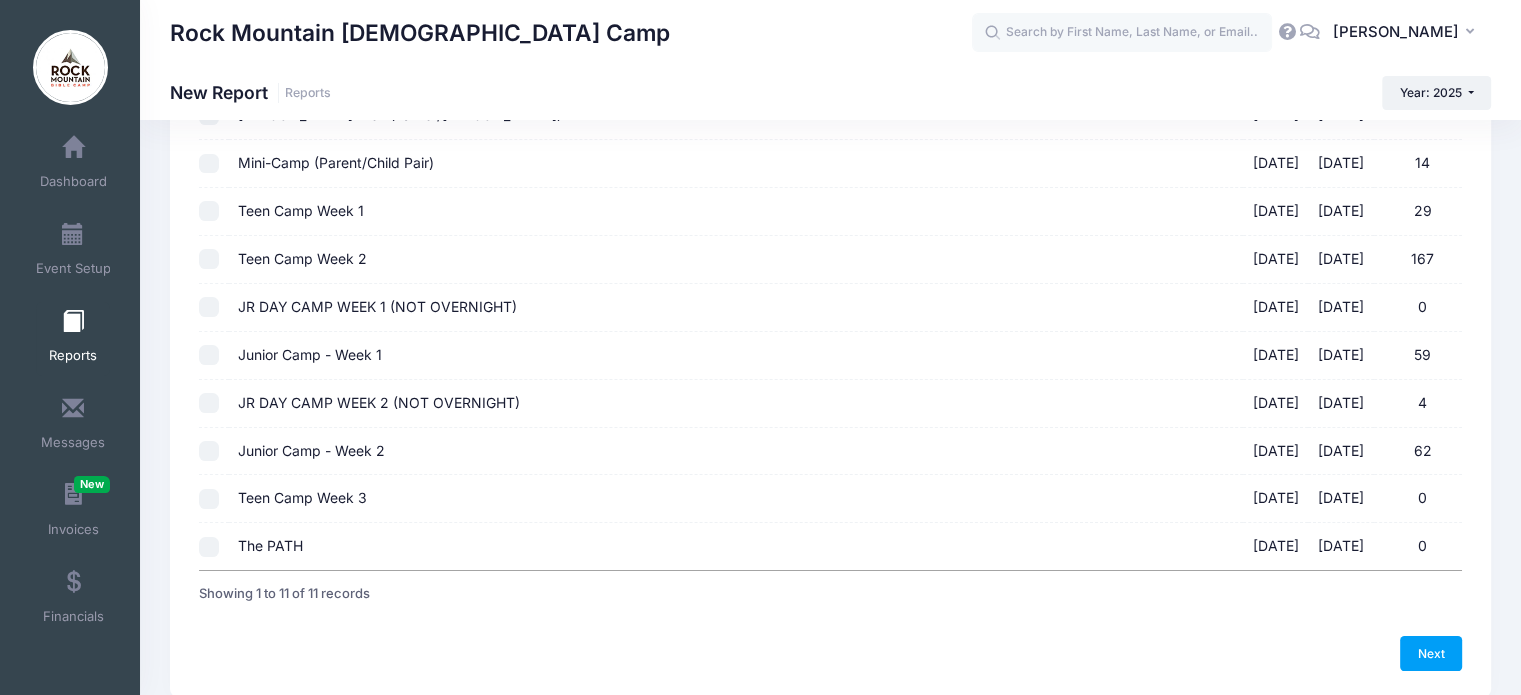 click on "JR DAY CAMP WEEK 2 (NOT OVERNIGHT)" at bounding box center [379, 402] 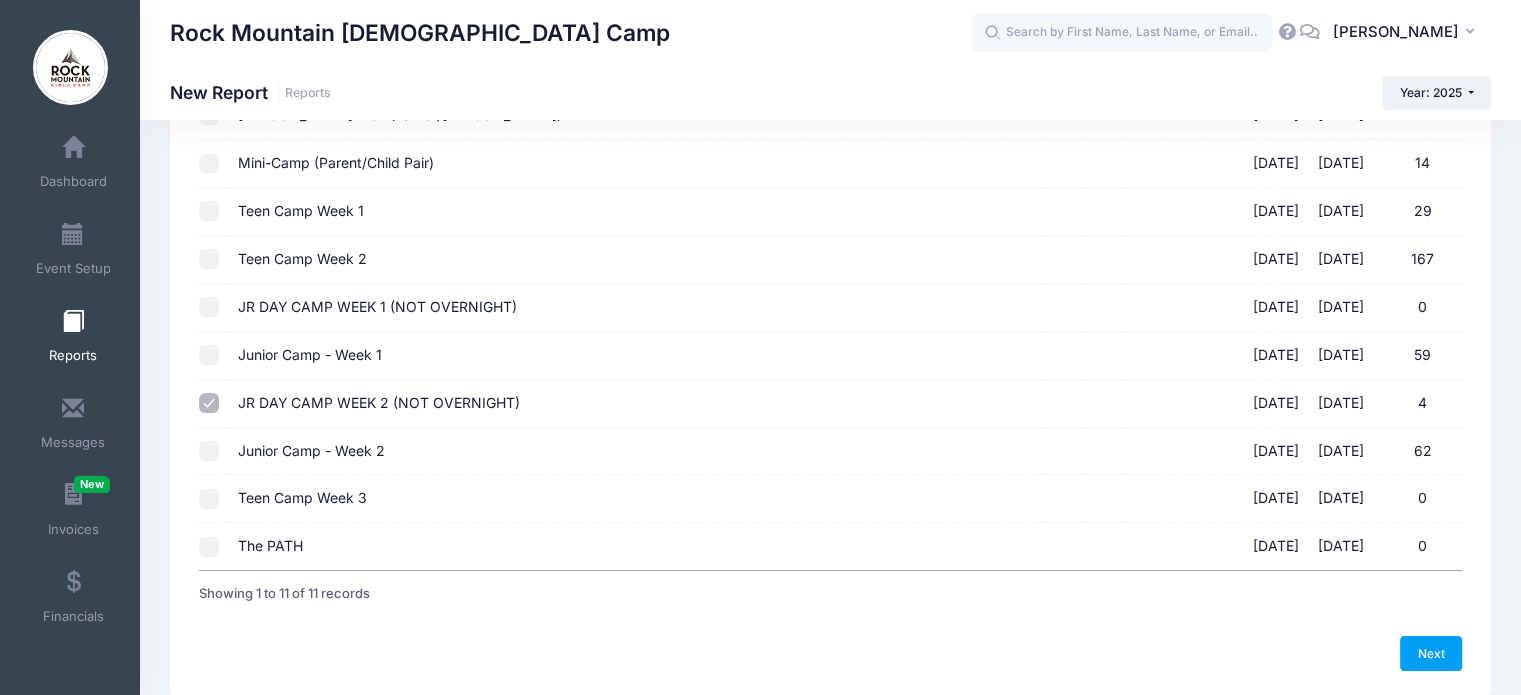 click on "Junior Camp - Week 2" at bounding box center [311, 450] 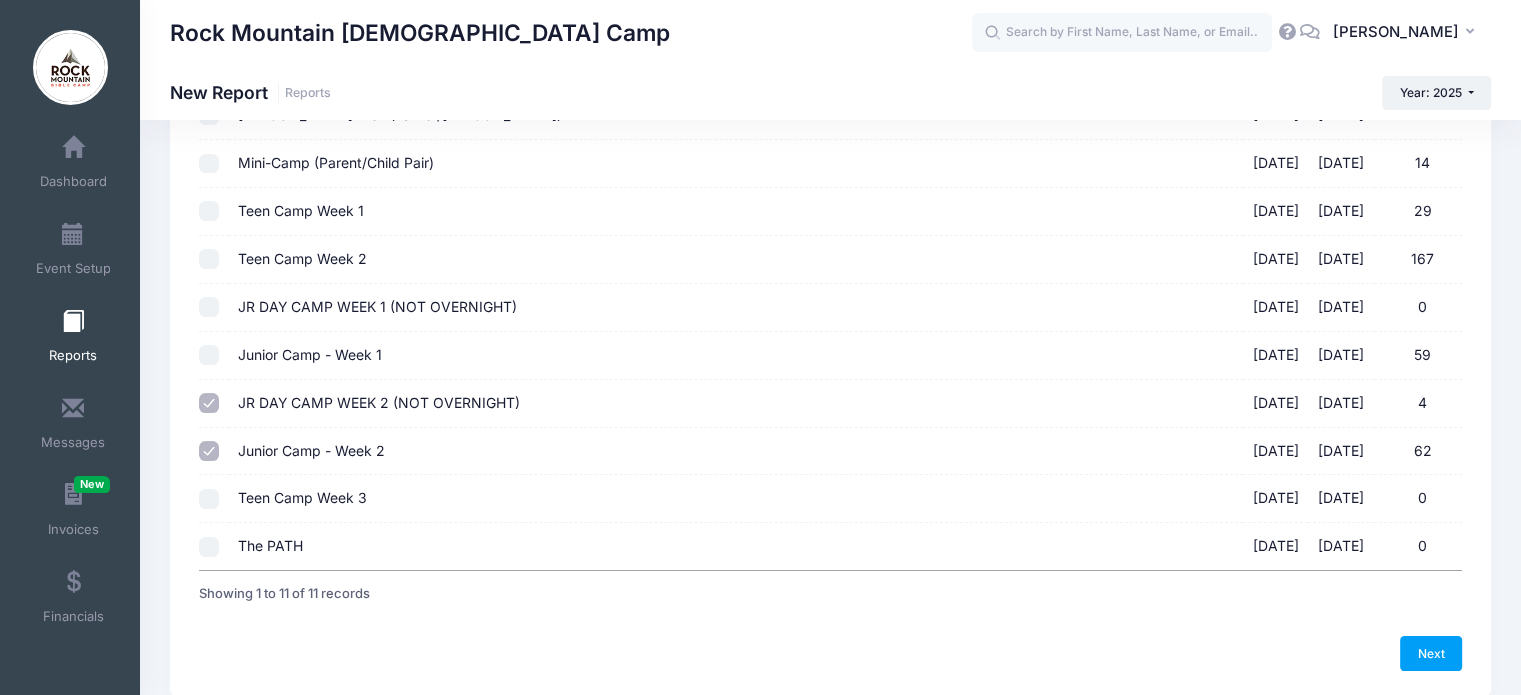 scroll, scrollTop: 325, scrollLeft: 0, axis: vertical 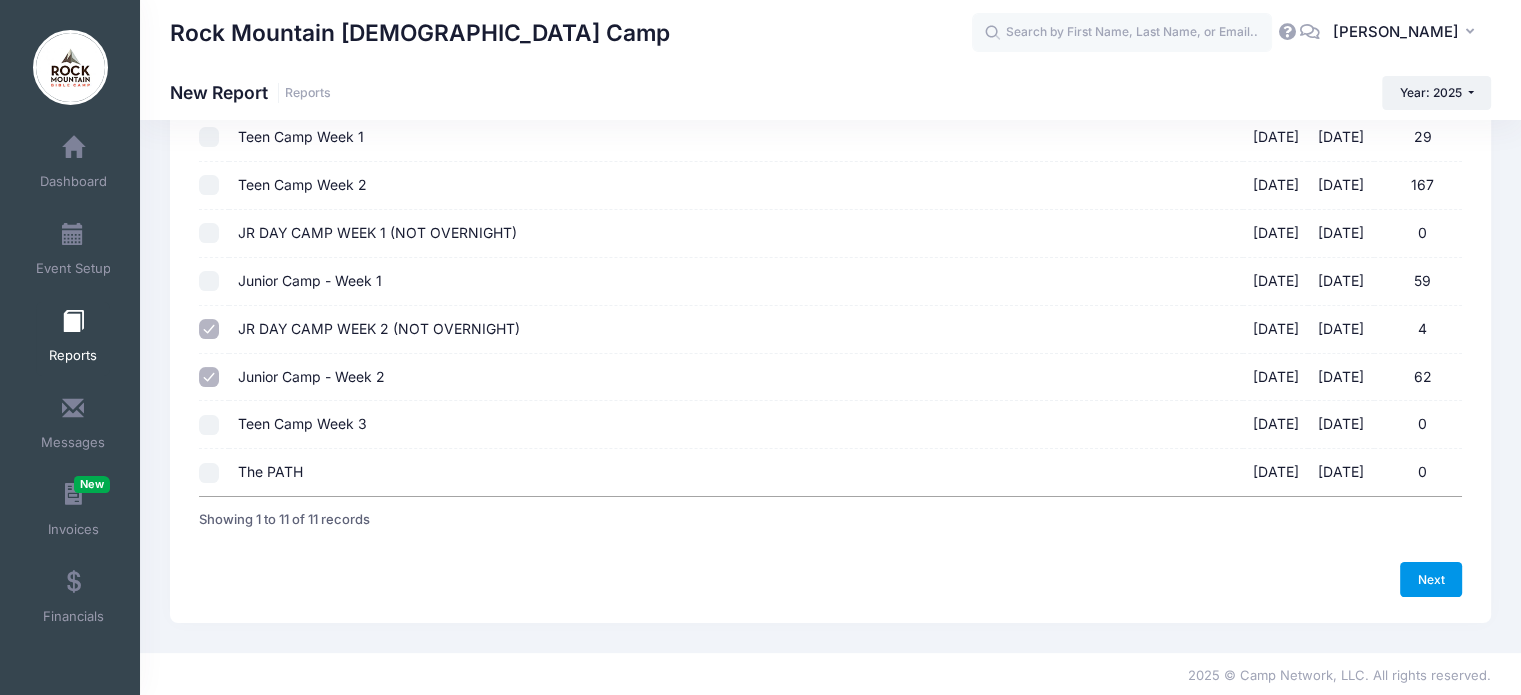 click on "Next" at bounding box center (1431, 579) 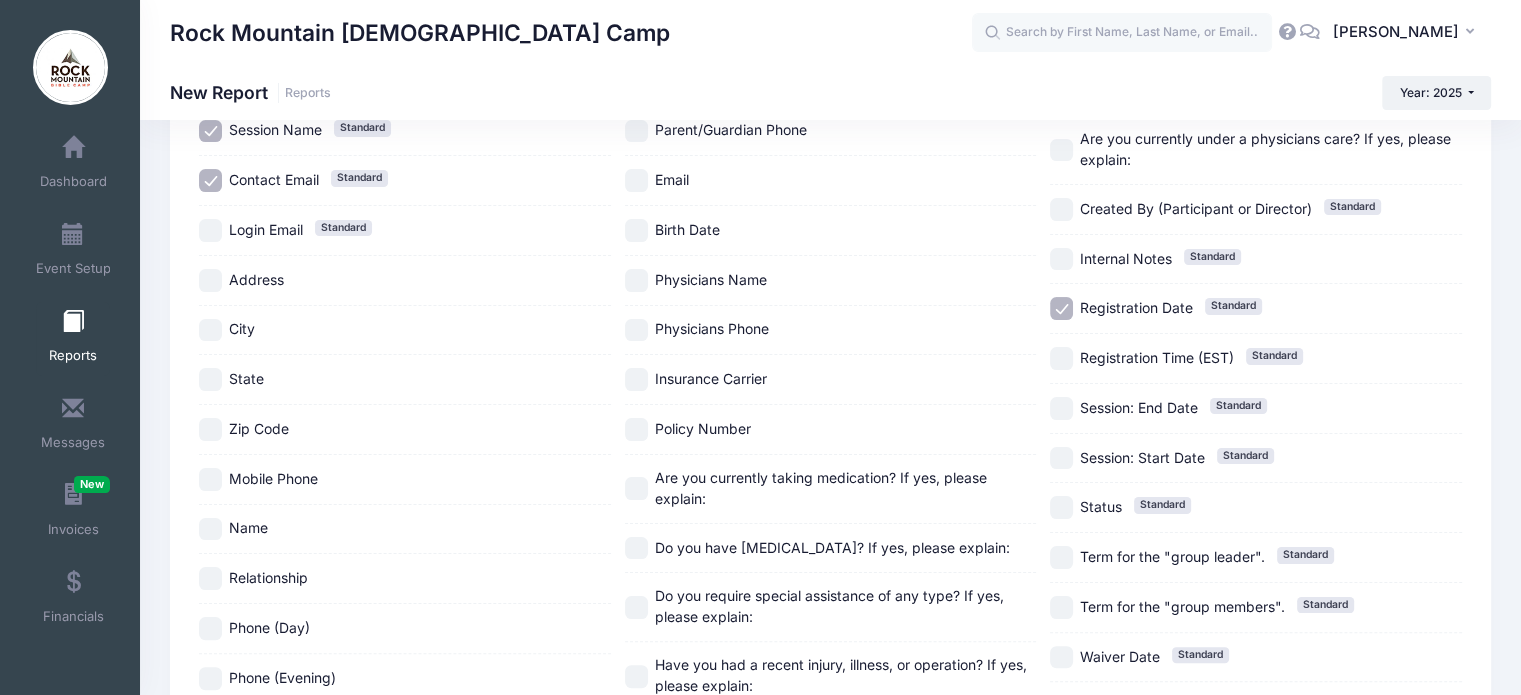 scroll, scrollTop: 0, scrollLeft: 0, axis: both 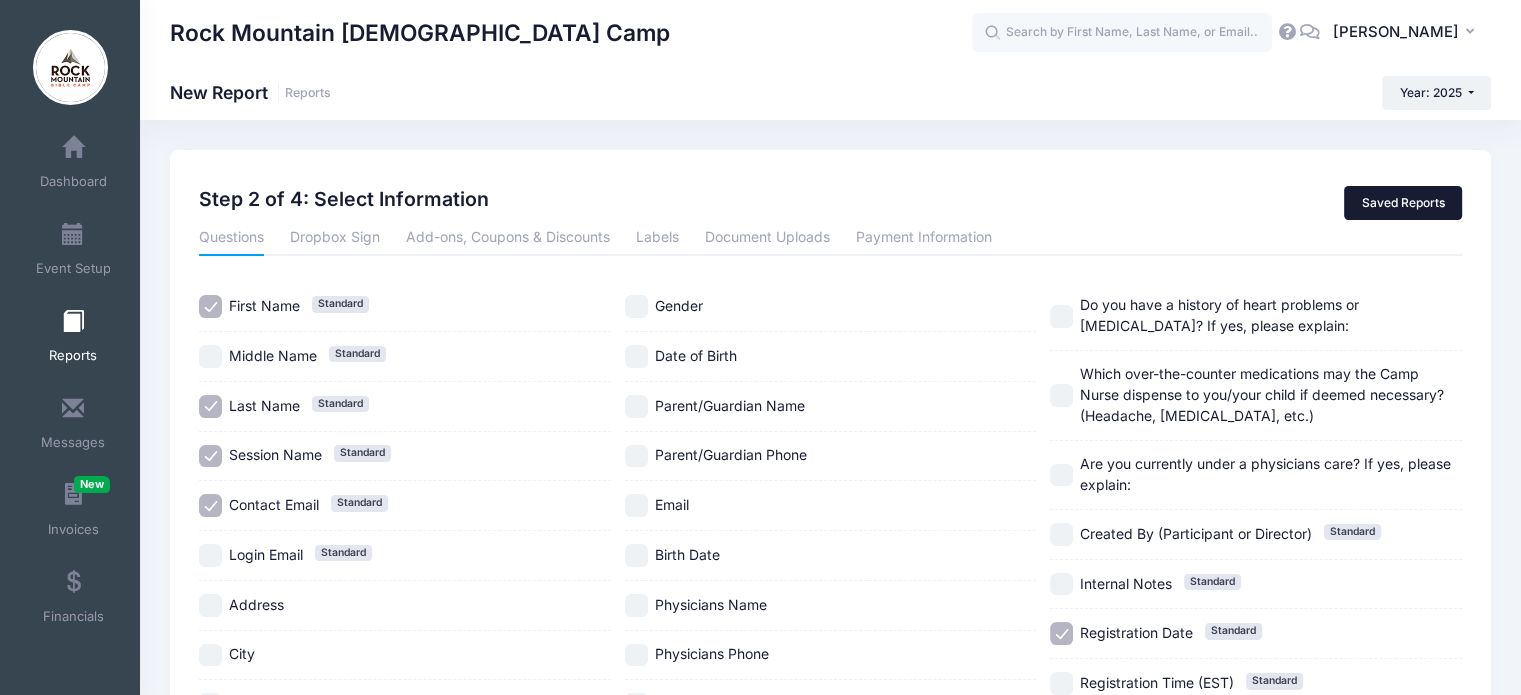 click on "Saved Reports" at bounding box center [1403, 203] 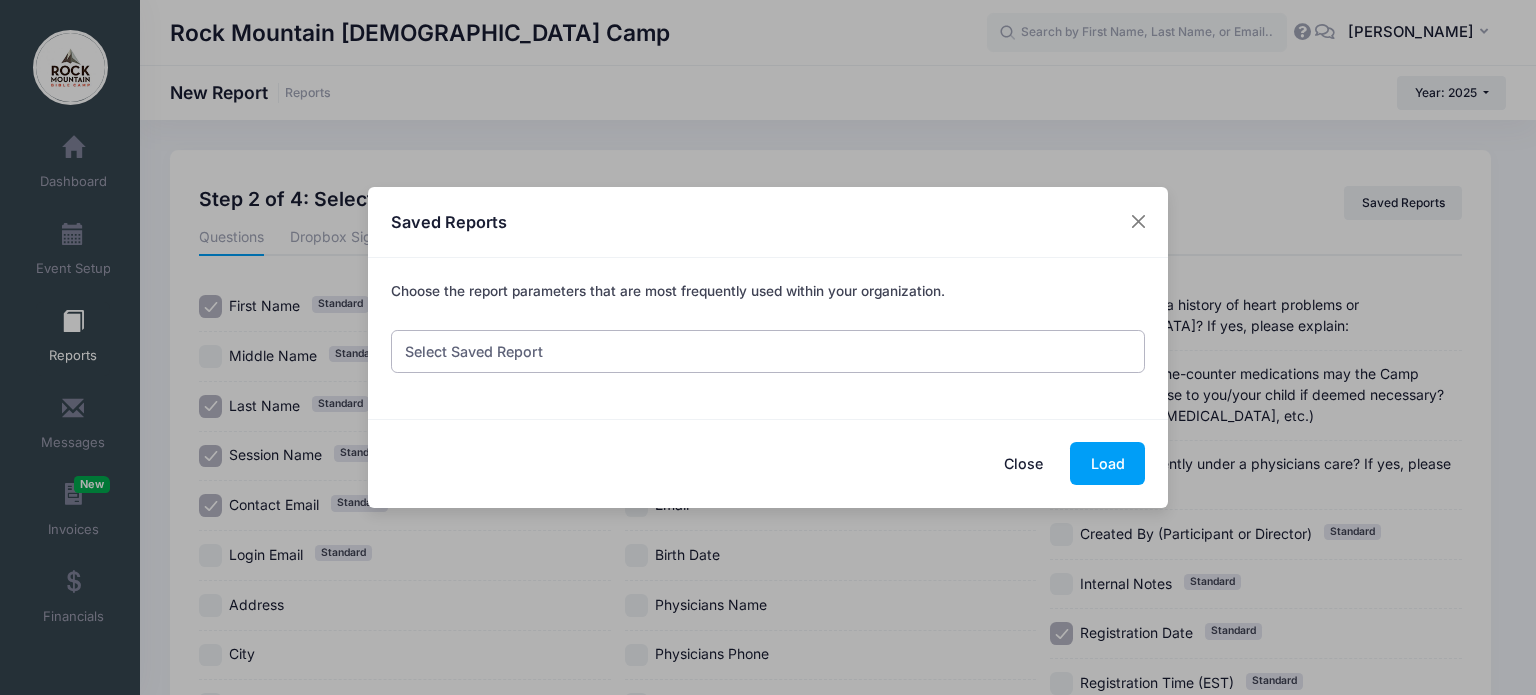 click on "Select Saved Report CABIN ASSIGNMENTS Junior-Enrollment CHECK IN" at bounding box center (768, 351) 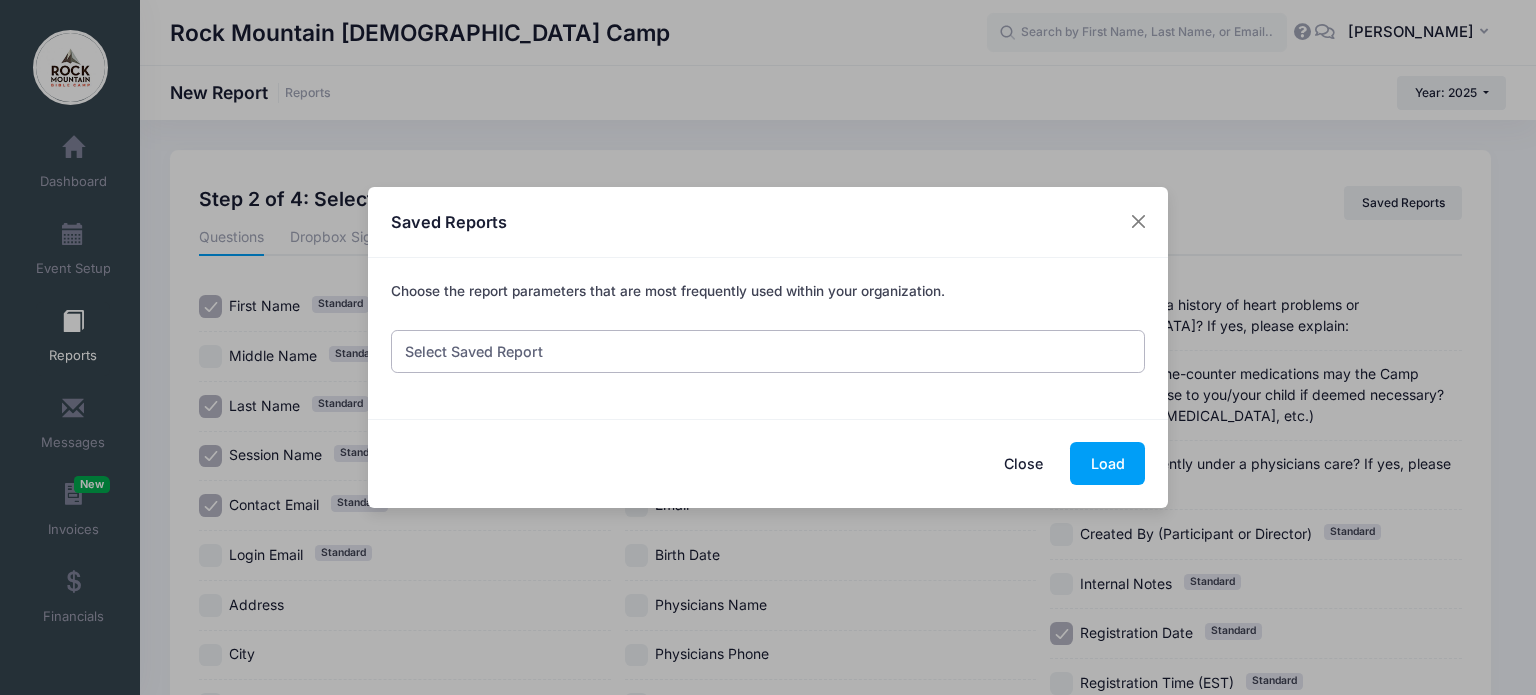 select on "230" 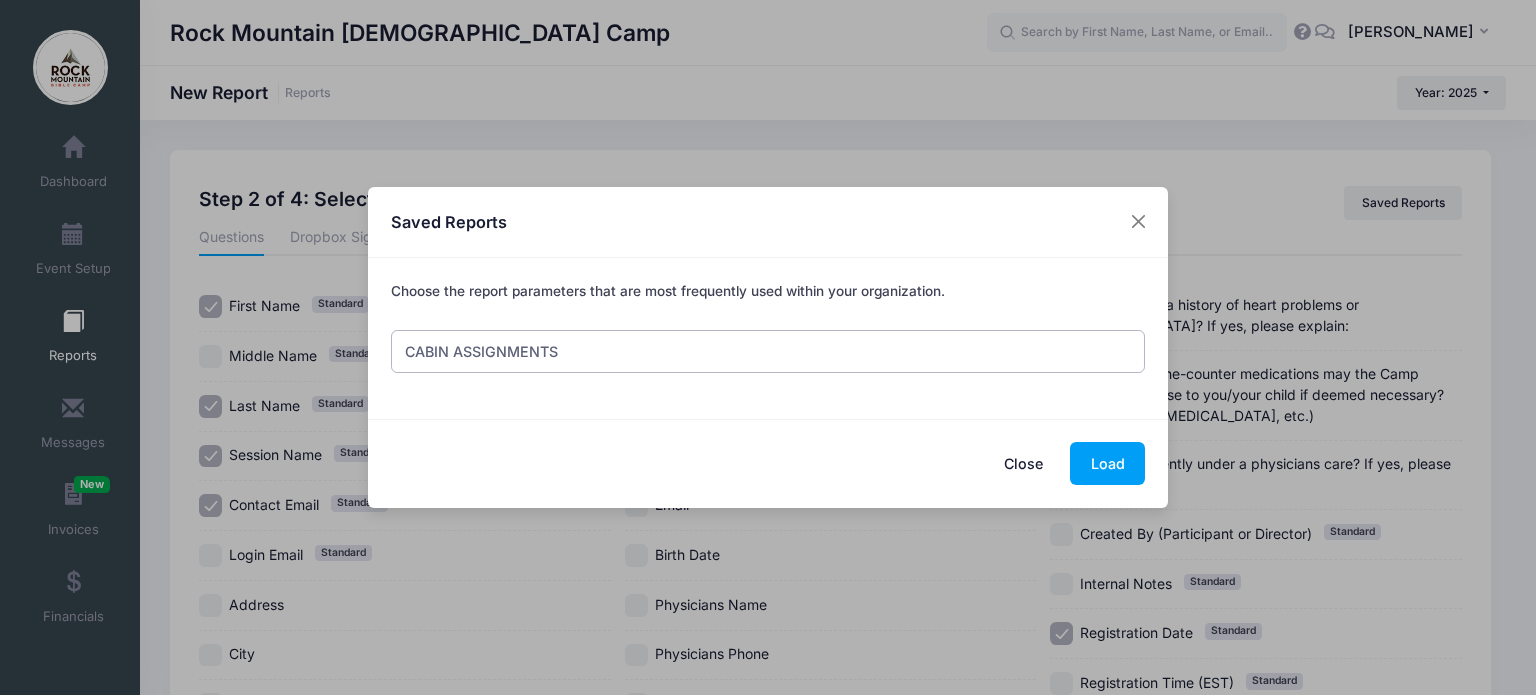 click on "Select Saved Report CABIN ASSIGNMENTS Junior-Enrollment CHECK IN" at bounding box center (768, 351) 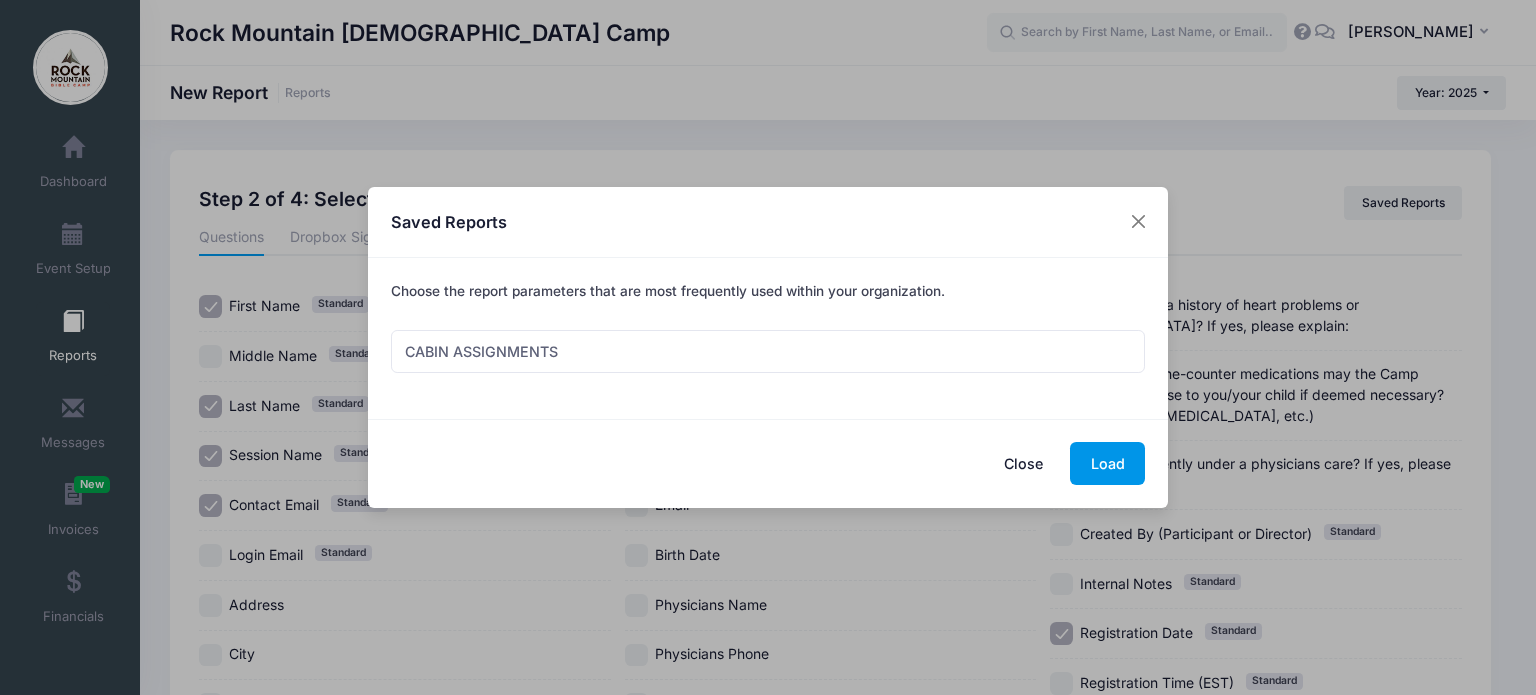 click on "Load" at bounding box center (1107, 463) 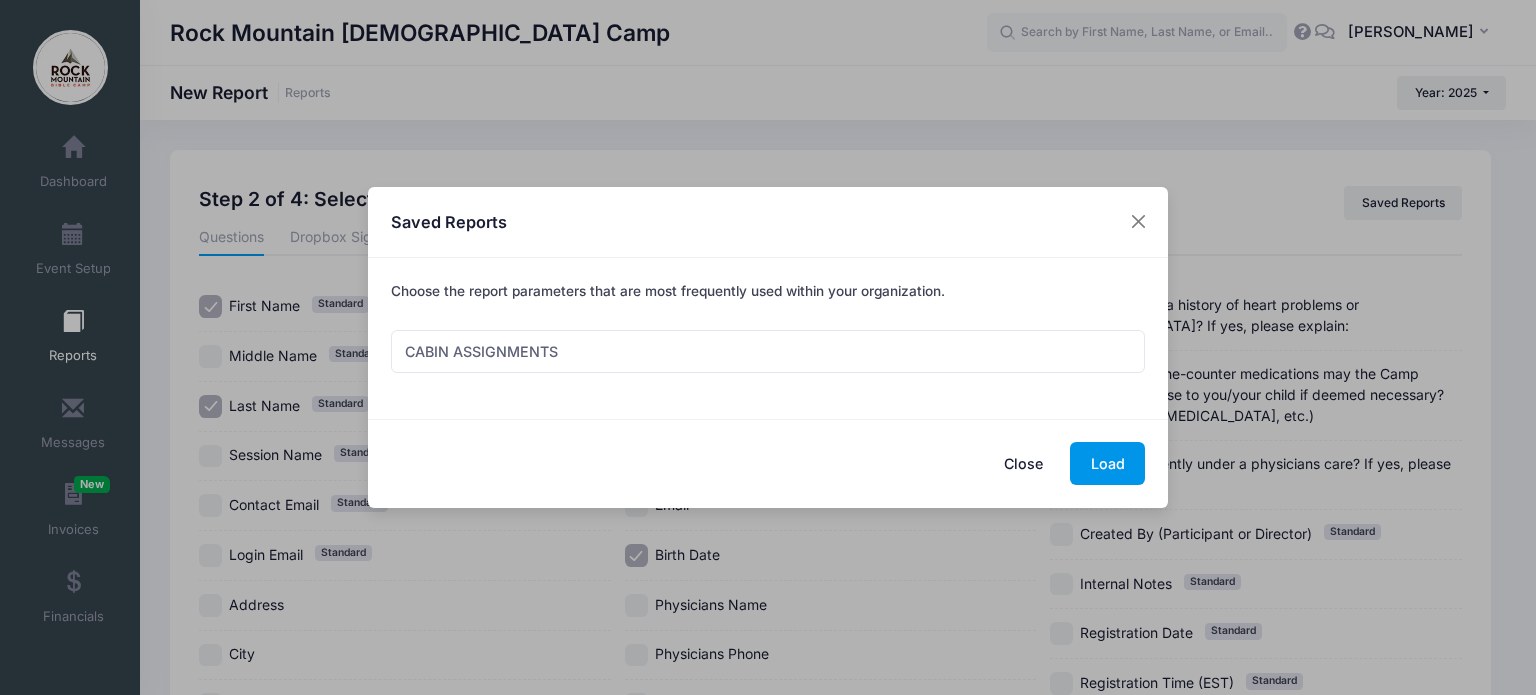 checkbox on "true" 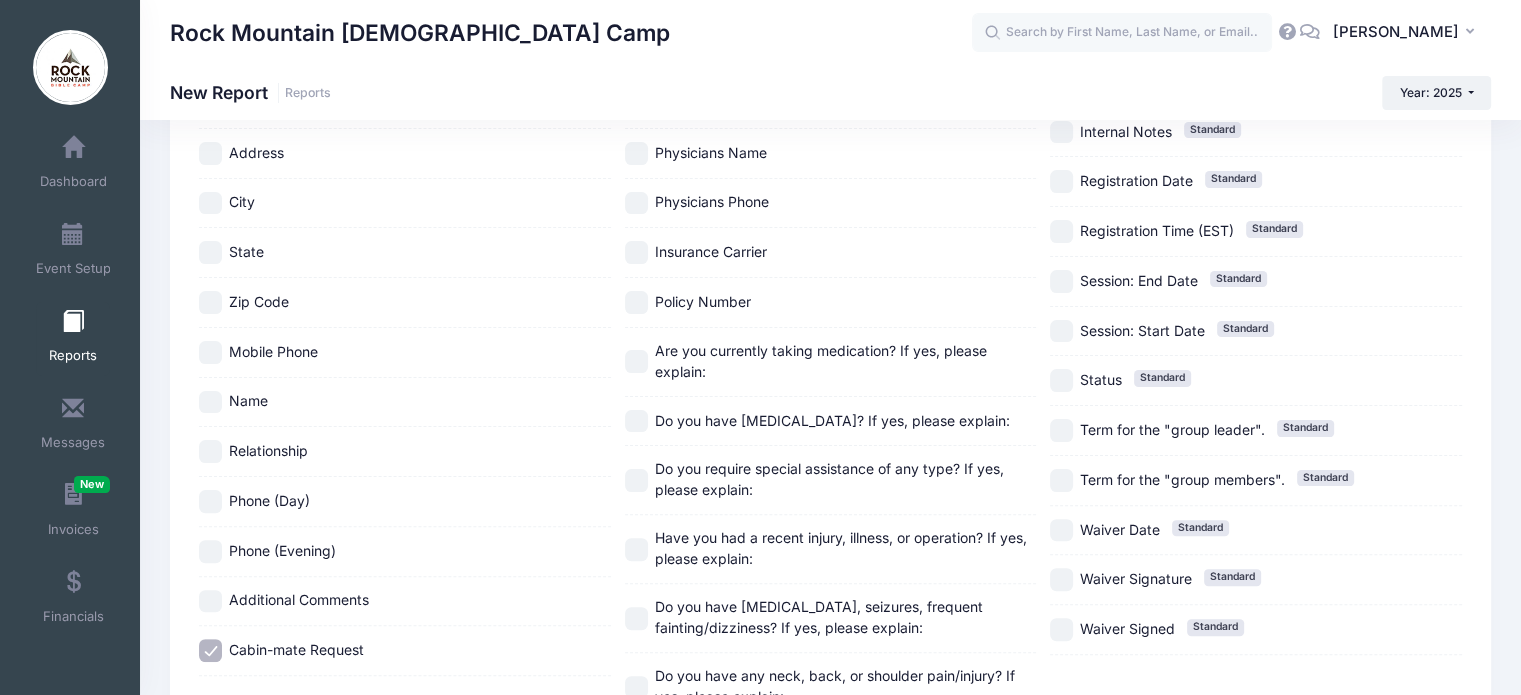 scroll, scrollTop: 630, scrollLeft: 0, axis: vertical 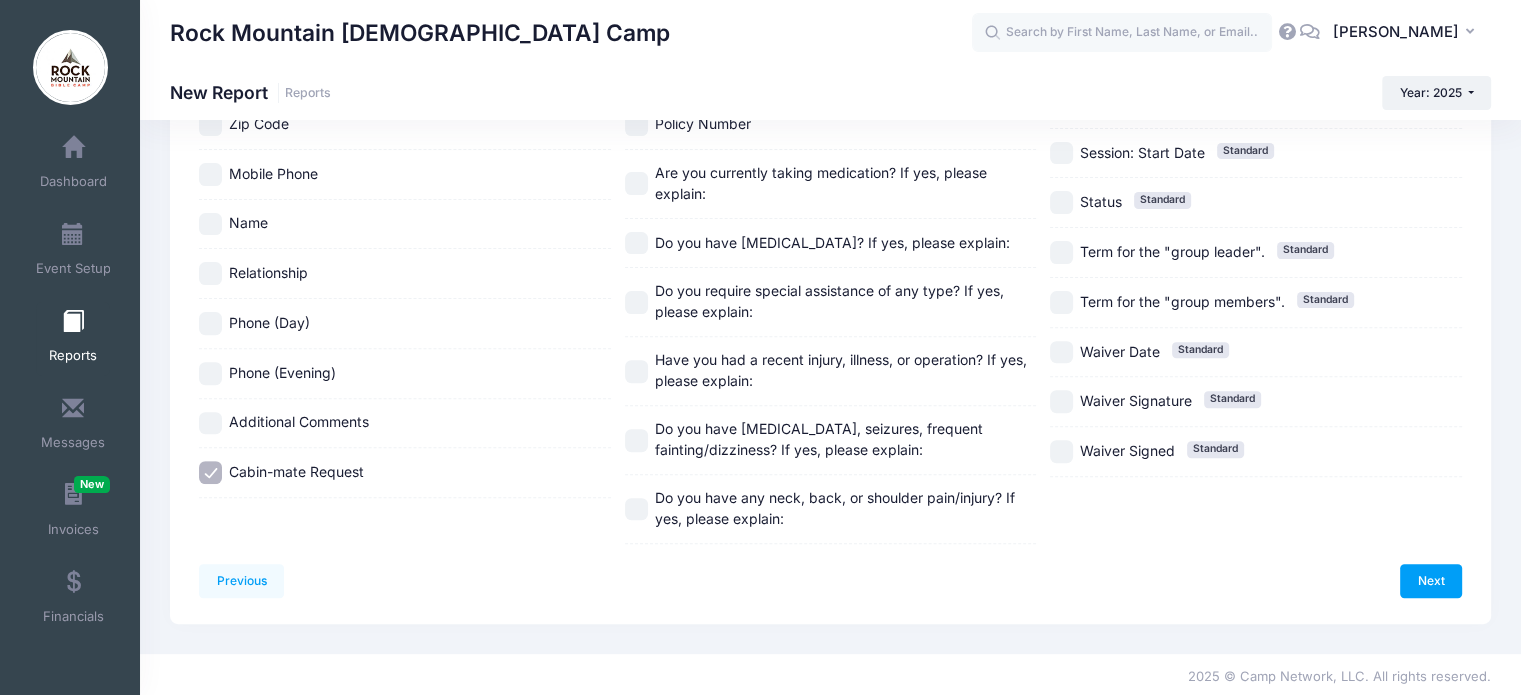 click on "Additional Comments" at bounding box center (299, 421) 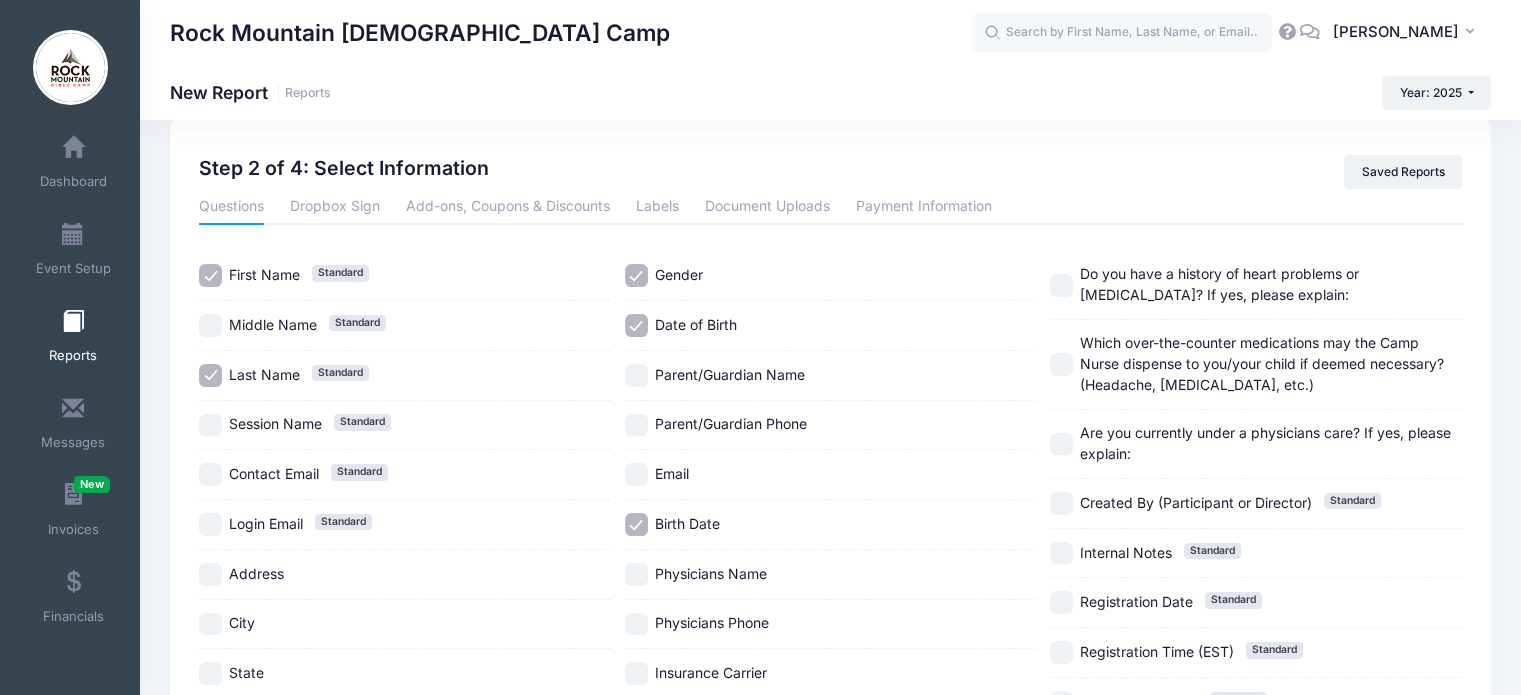 scroll, scrollTop: 32, scrollLeft: 0, axis: vertical 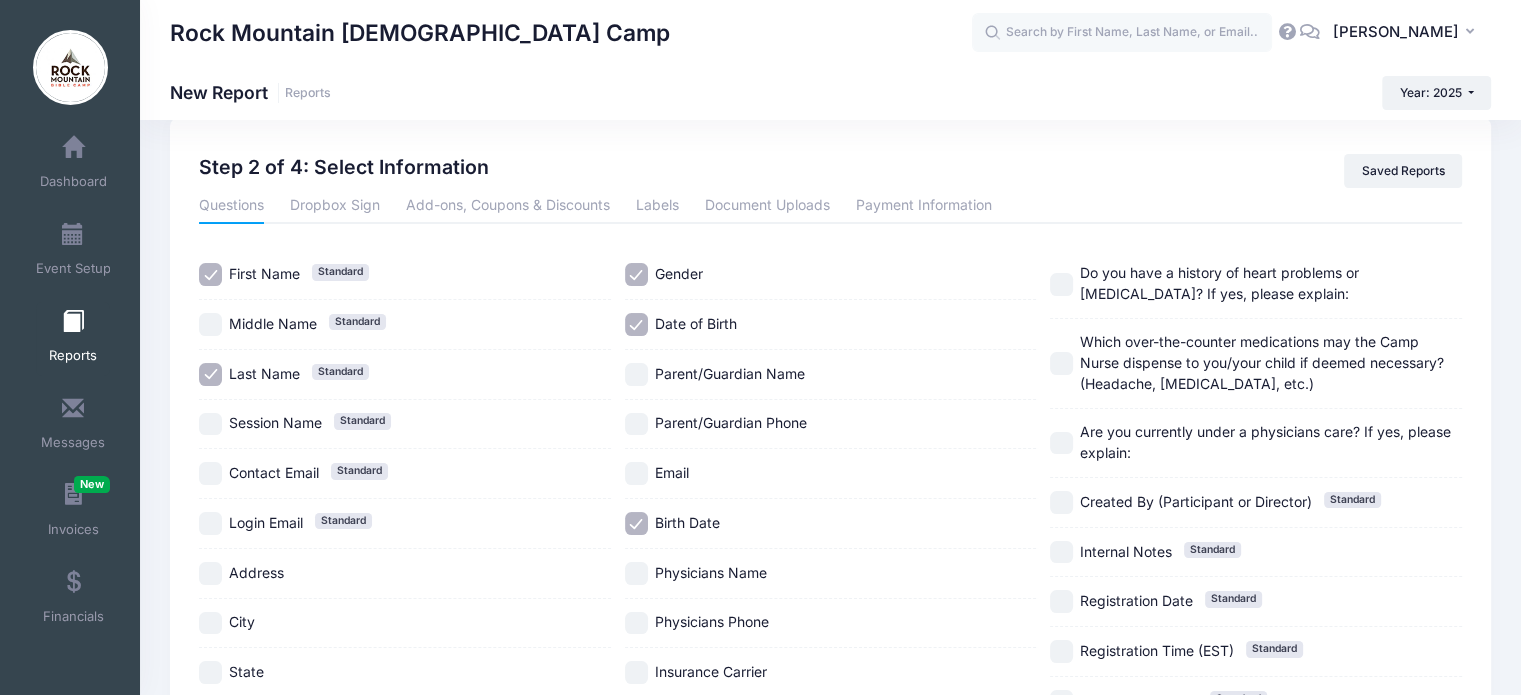 click on "Session Name Standard" at bounding box center [405, 425] 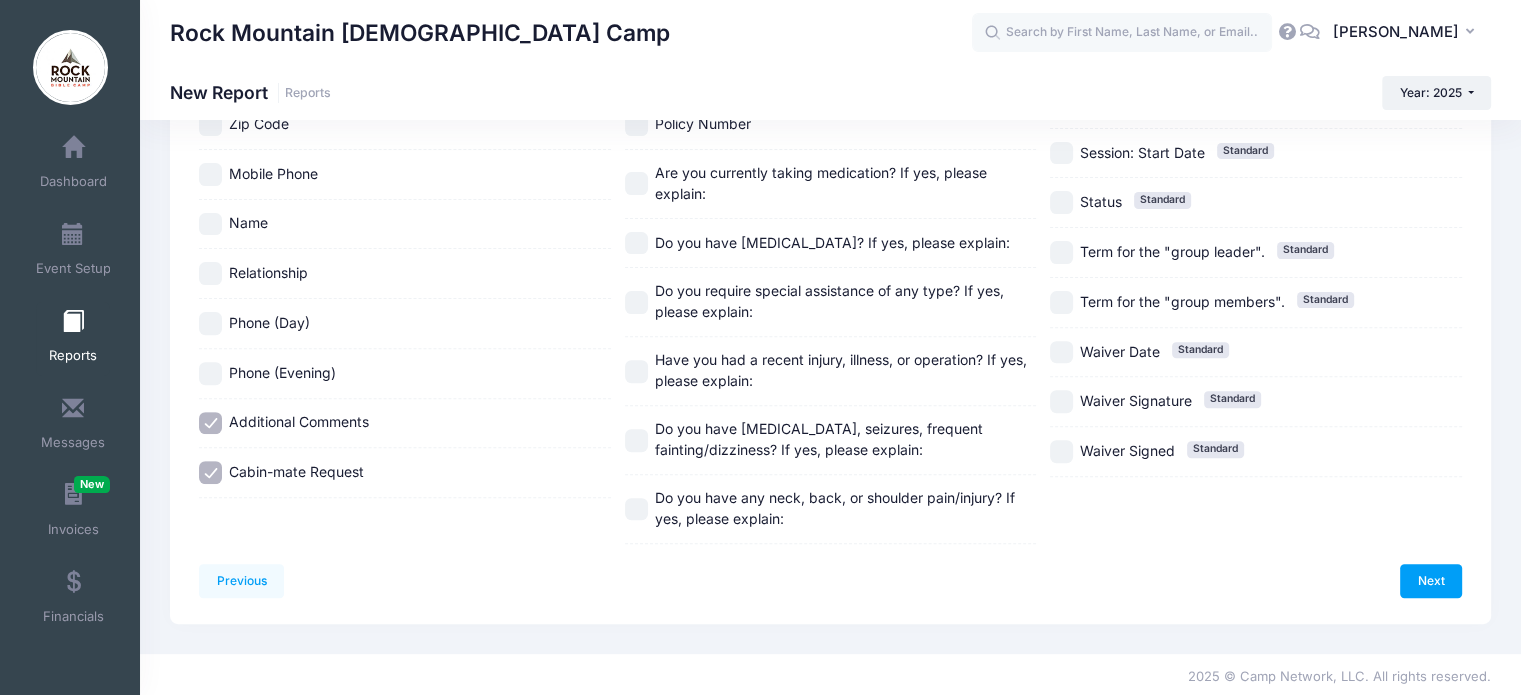 scroll, scrollTop: 629, scrollLeft: 0, axis: vertical 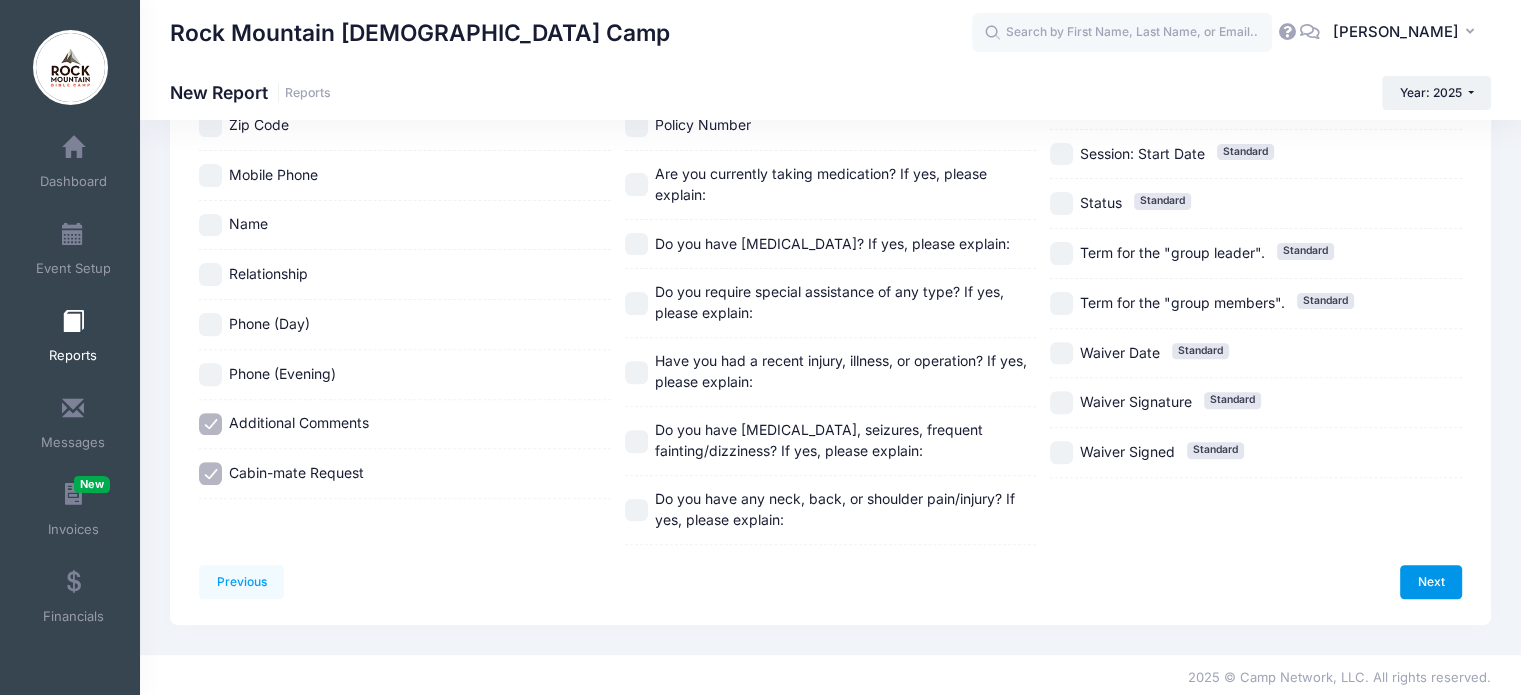click on "Next" at bounding box center (1431, 582) 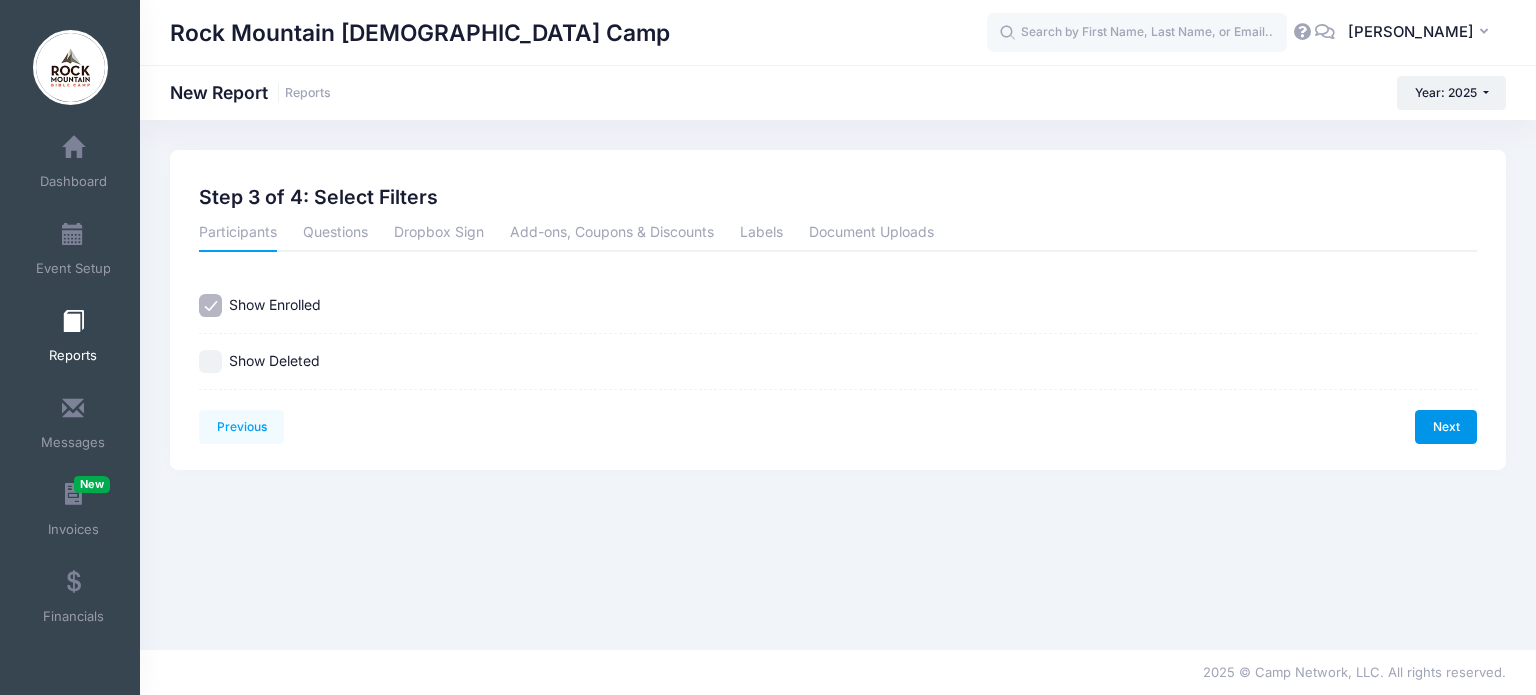 click on "Next" at bounding box center (1446, 427) 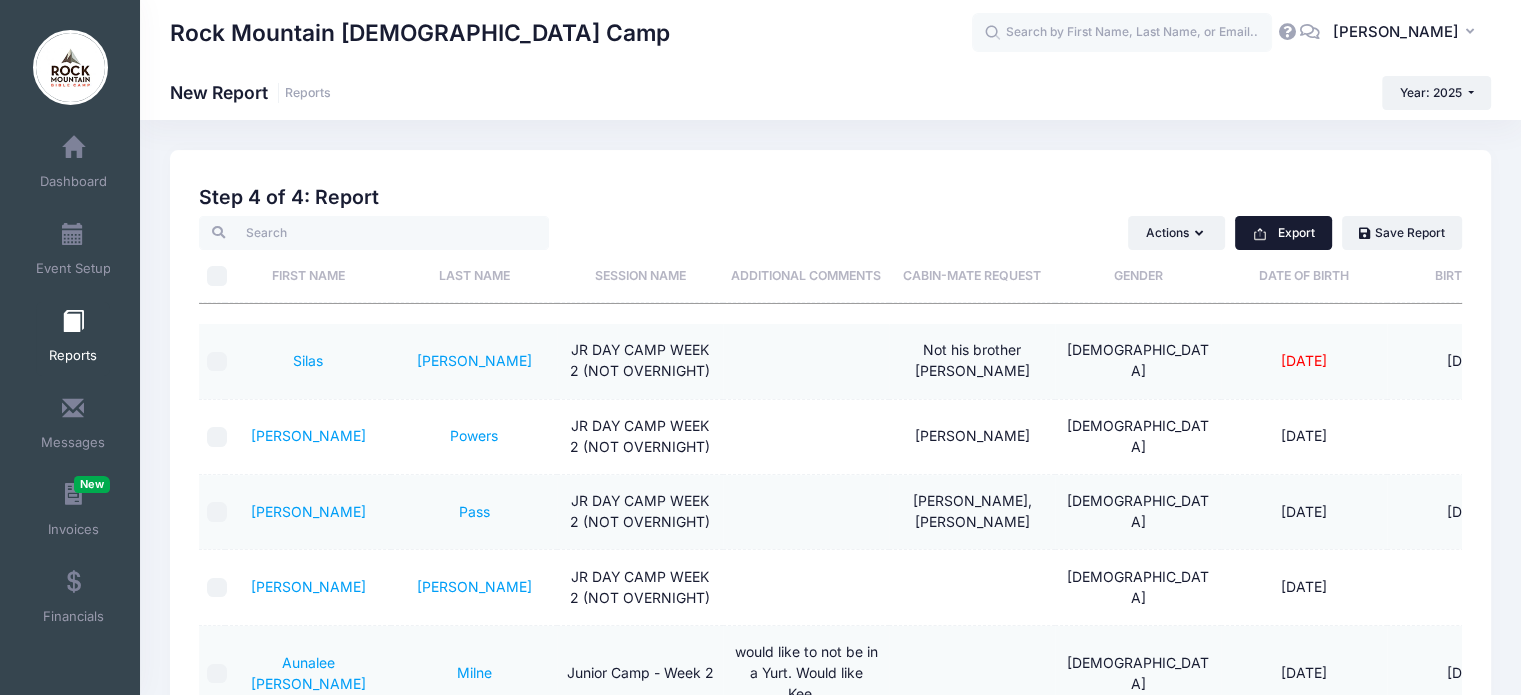 click on "Export" at bounding box center (1283, 233) 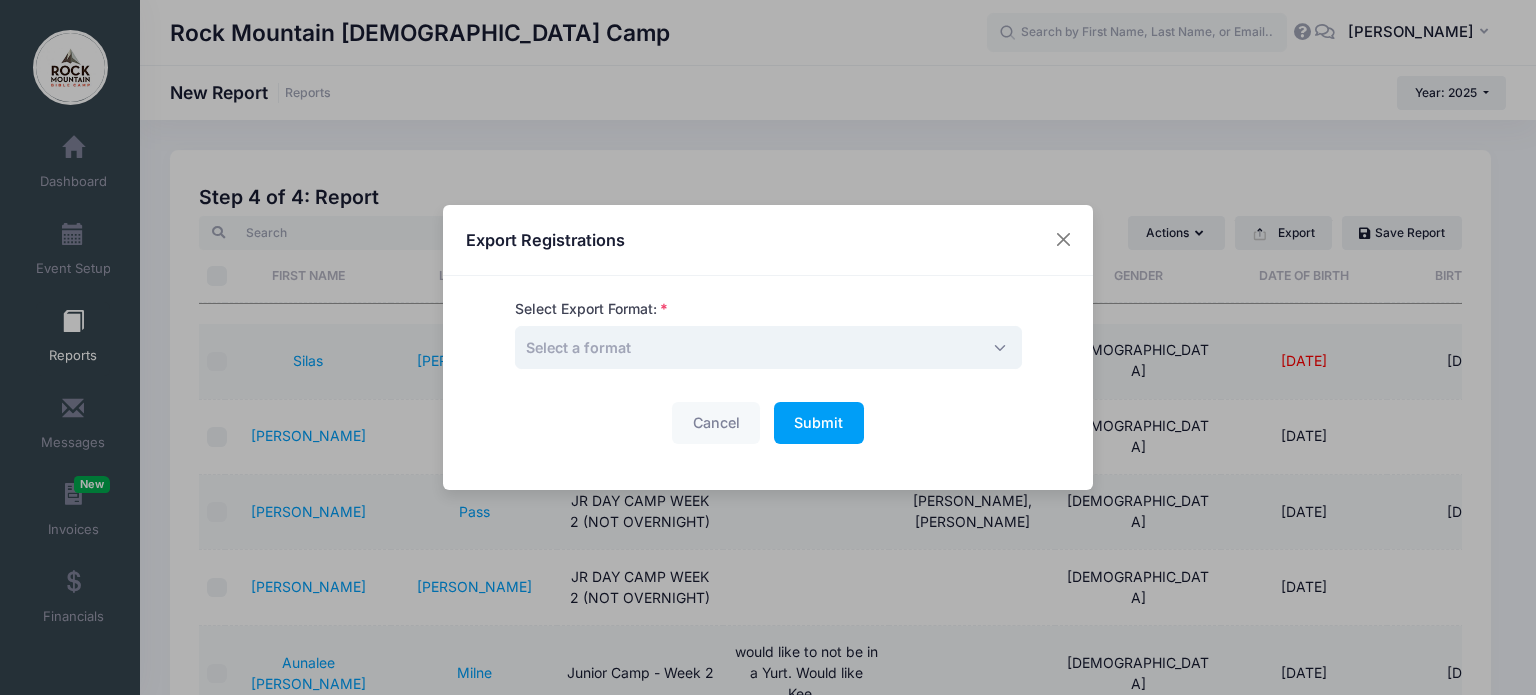 click on "Select a format" at bounding box center [768, 347] 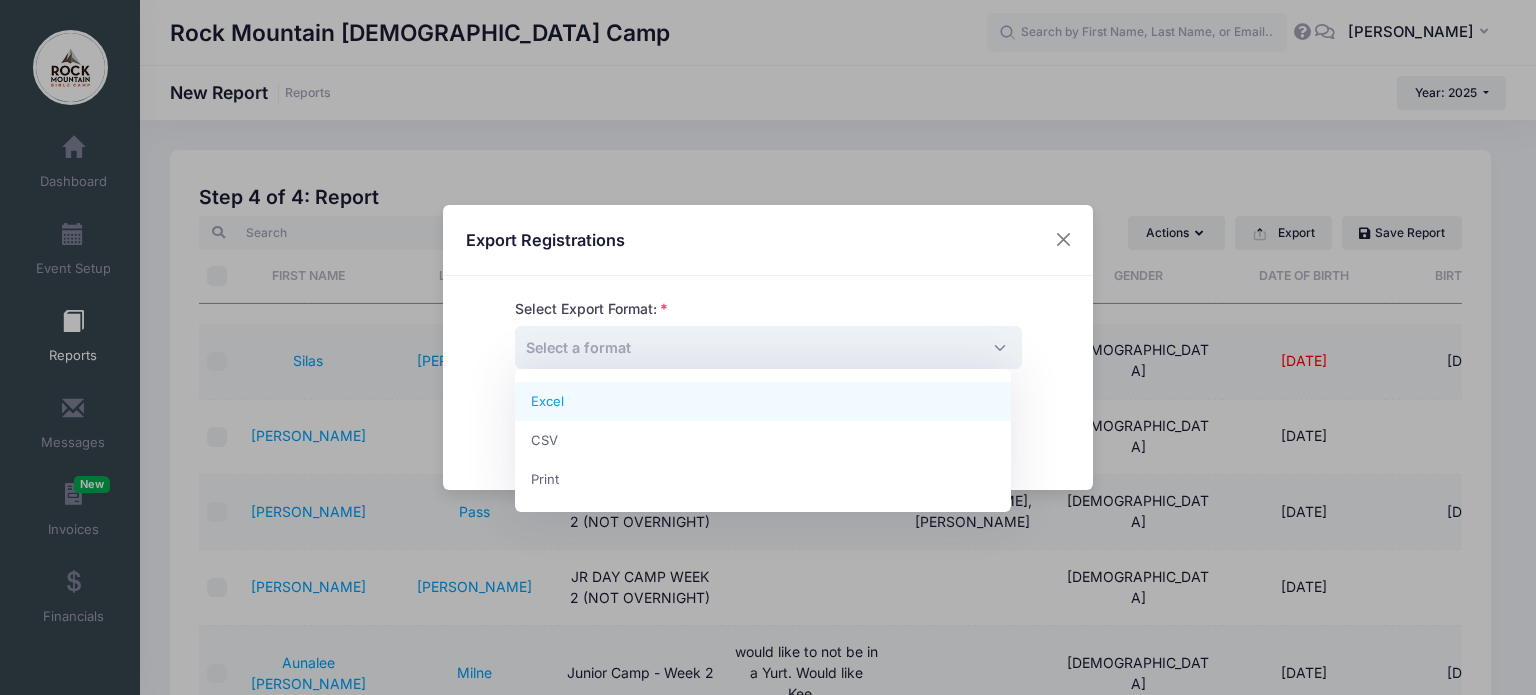 select on "excel" 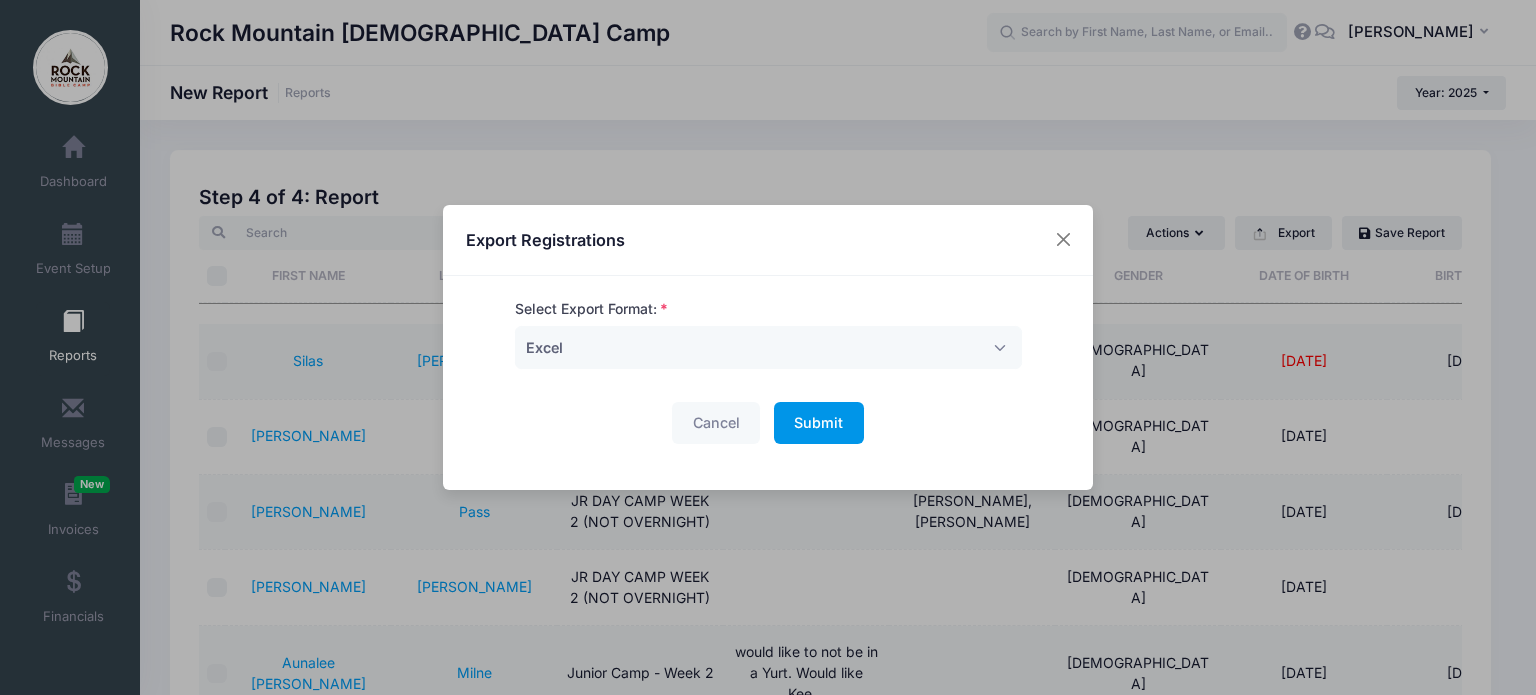 click on "Submit" at bounding box center (818, 422) 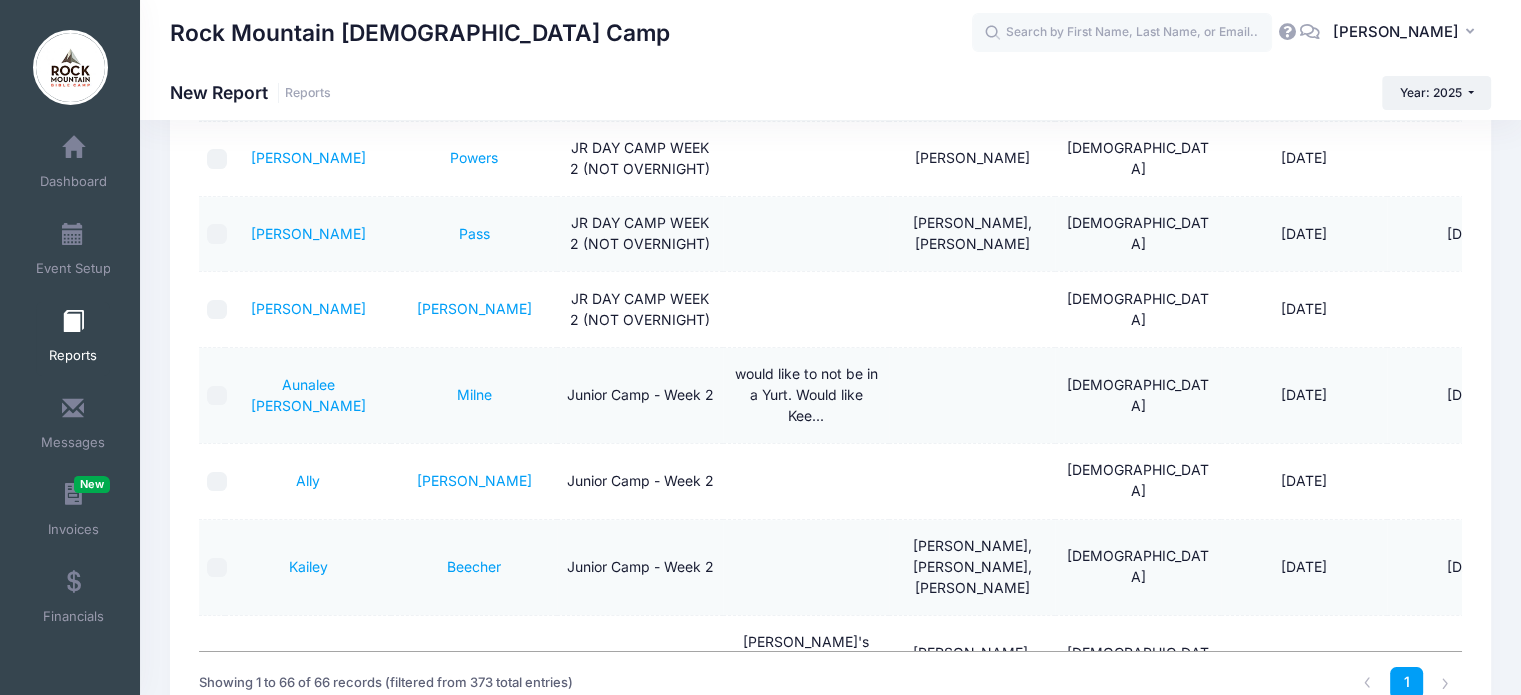scroll, scrollTop: 449, scrollLeft: 0, axis: vertical 